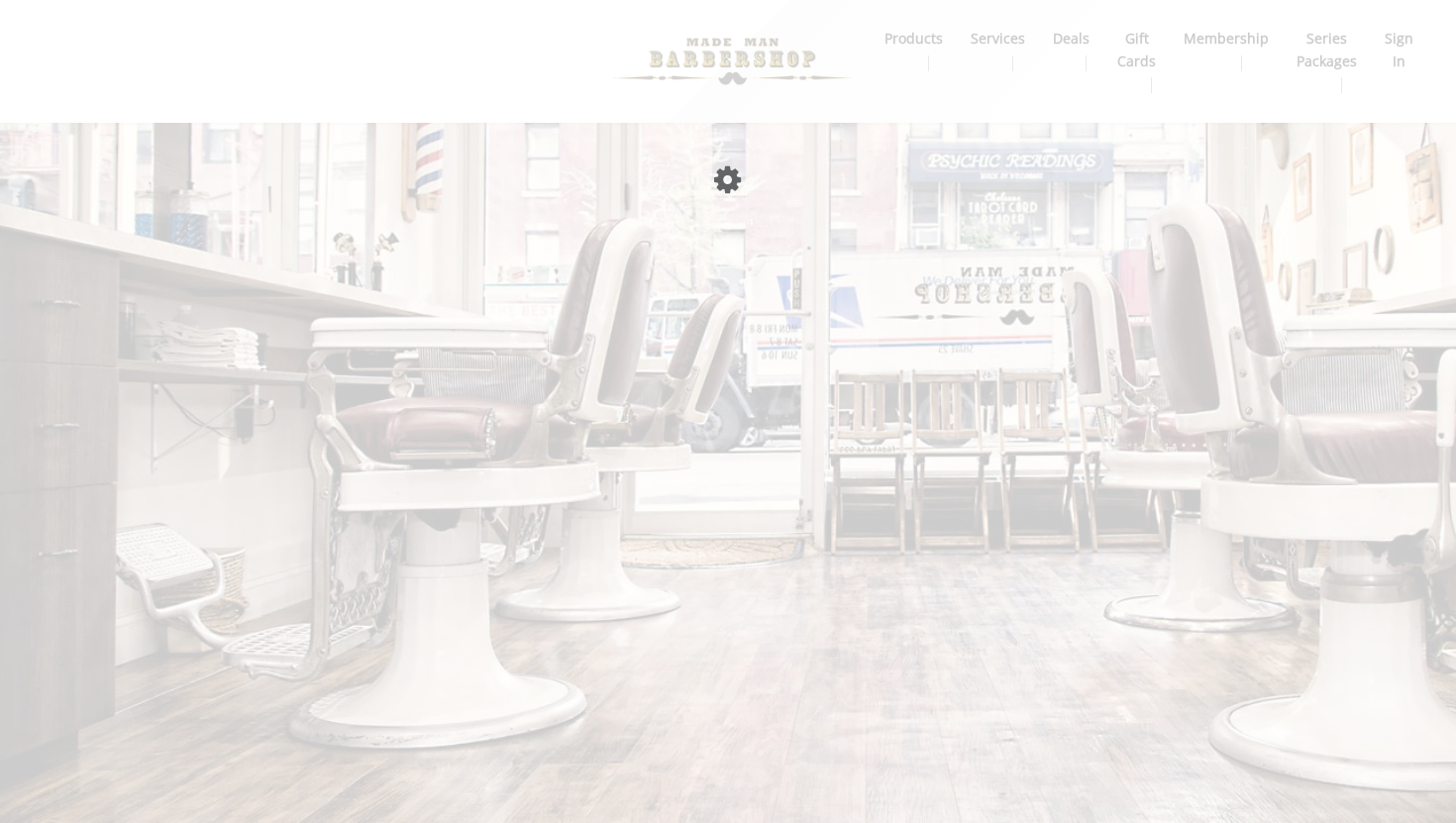 scroll, scrollTop: 0, scrollLeft: 0, axis: both 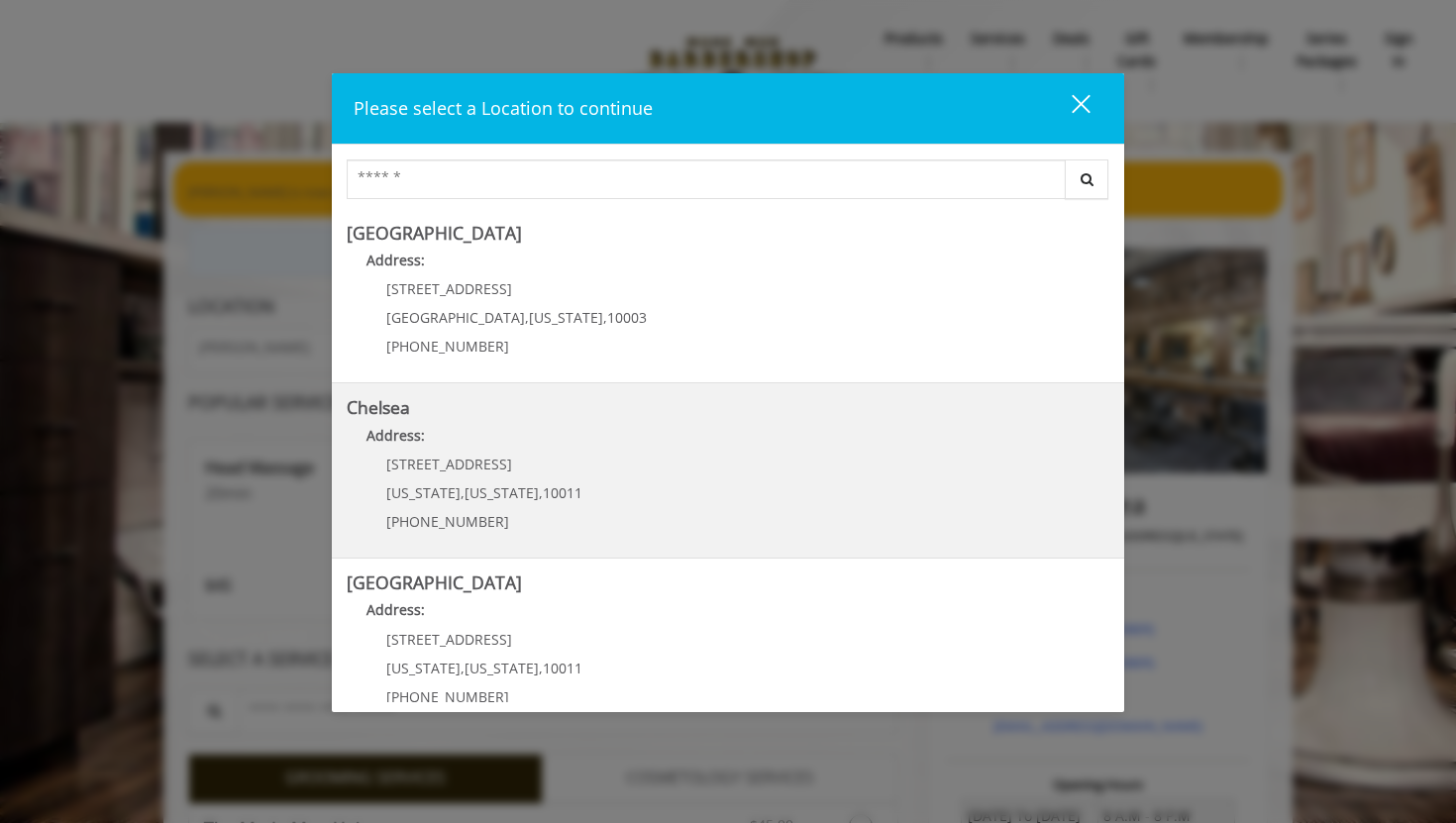 click on "169/170  W 23rd St" at bounding box center (449, 463) 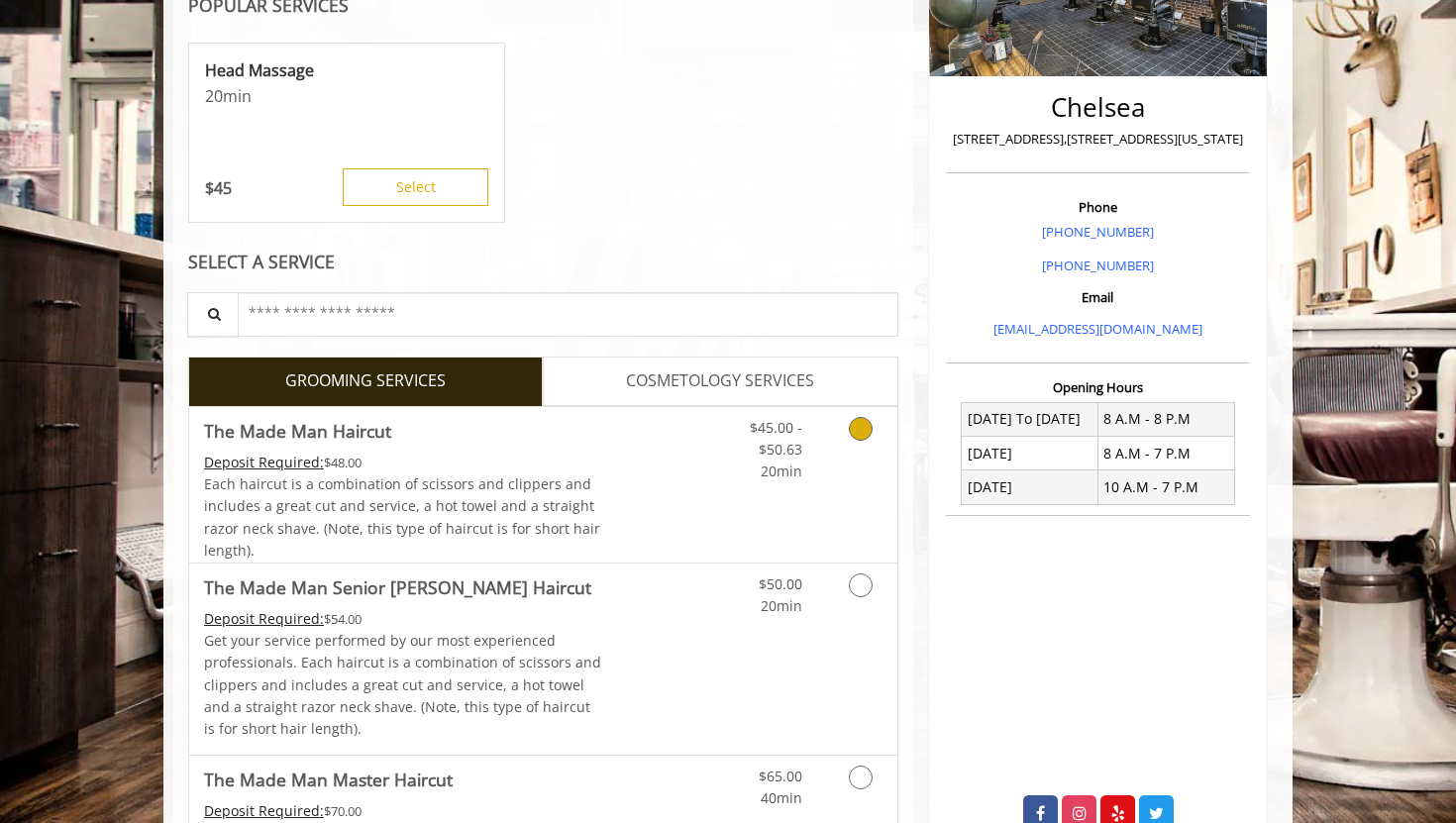 scroll, scrollTop: 421, scrollLeft: 0, axis: vertical 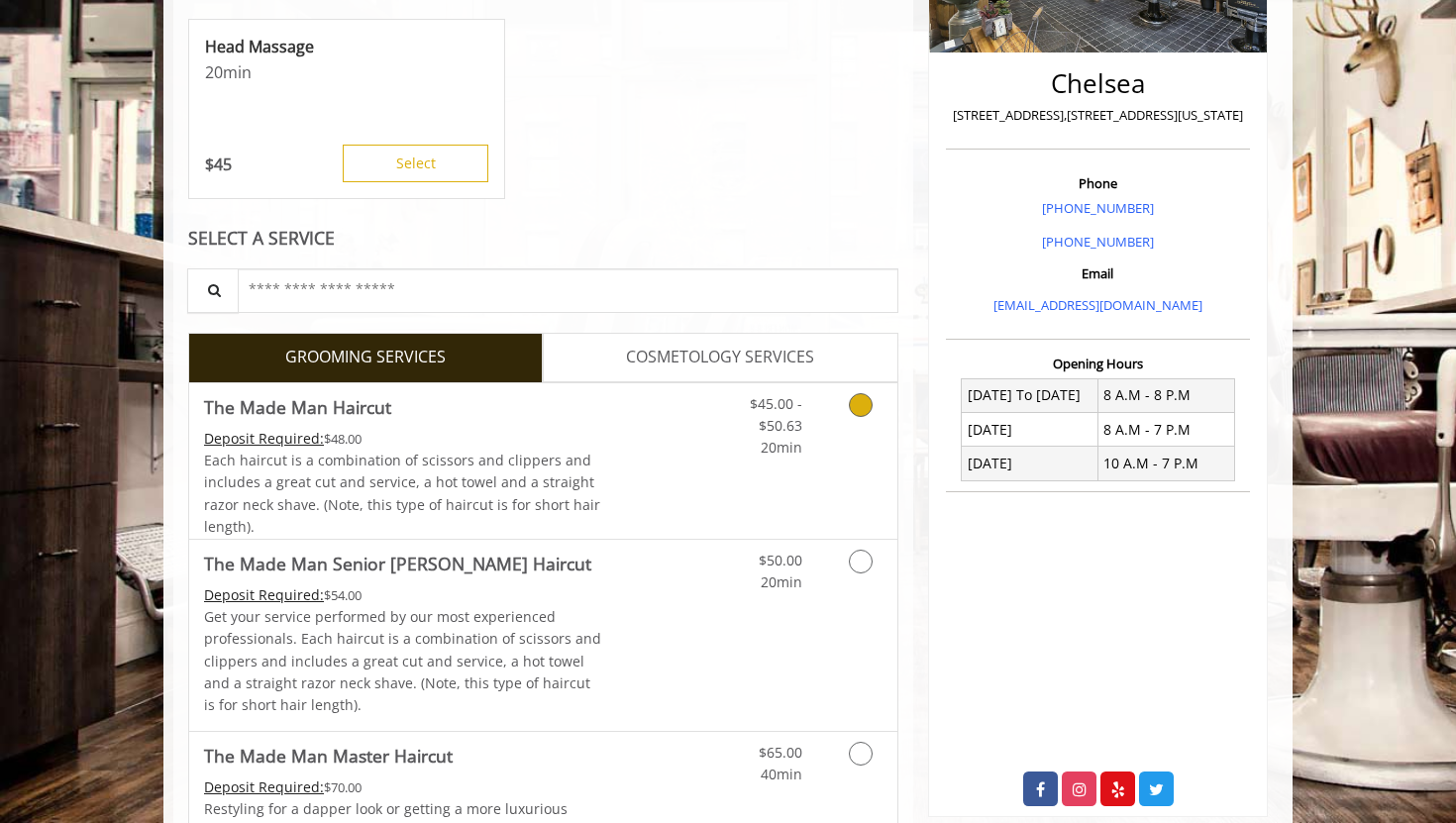 click at bounding box center [861, 405] 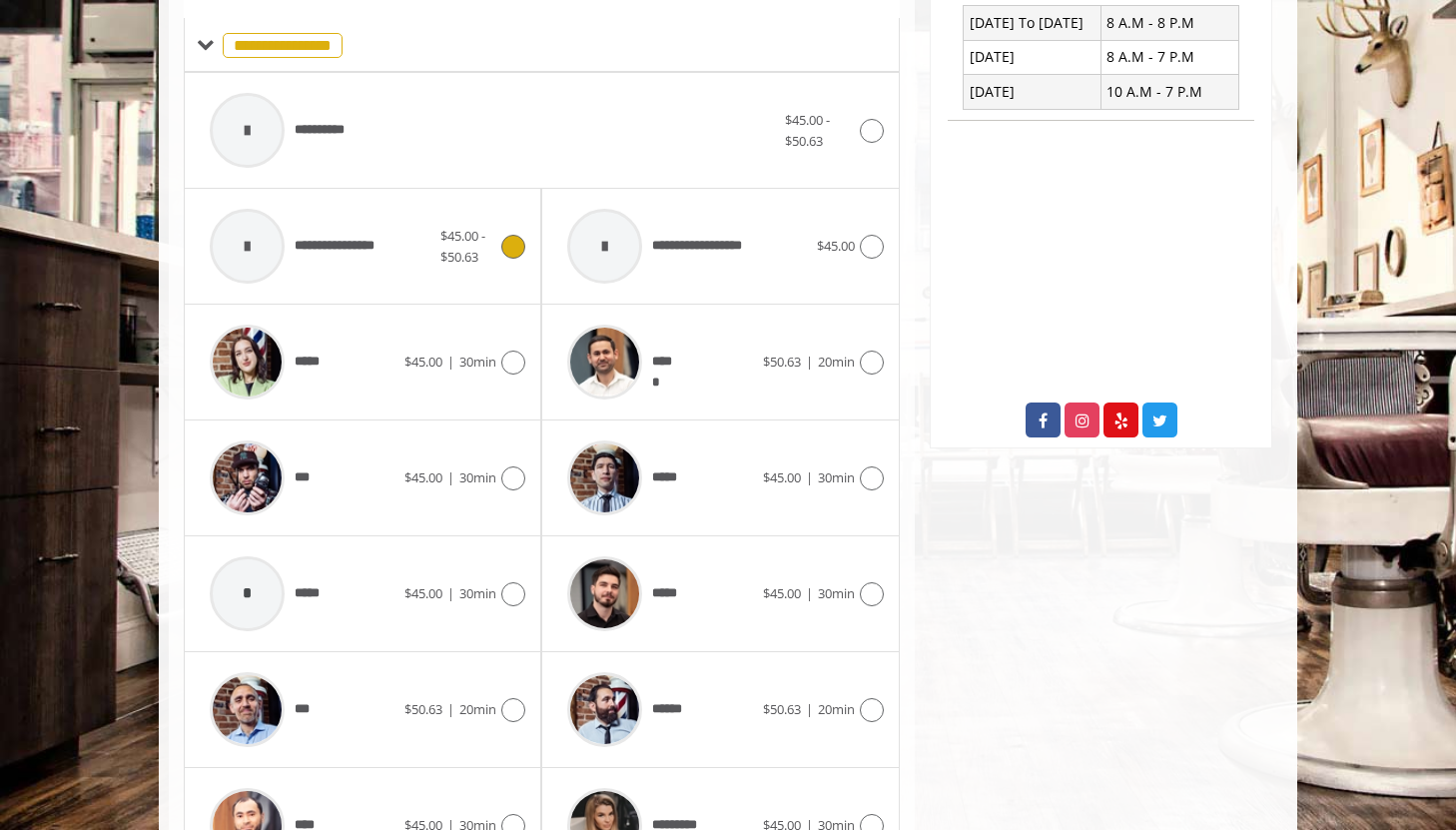 scroll, scrollTop: 818, scrollLeft: 0, axis: vertical 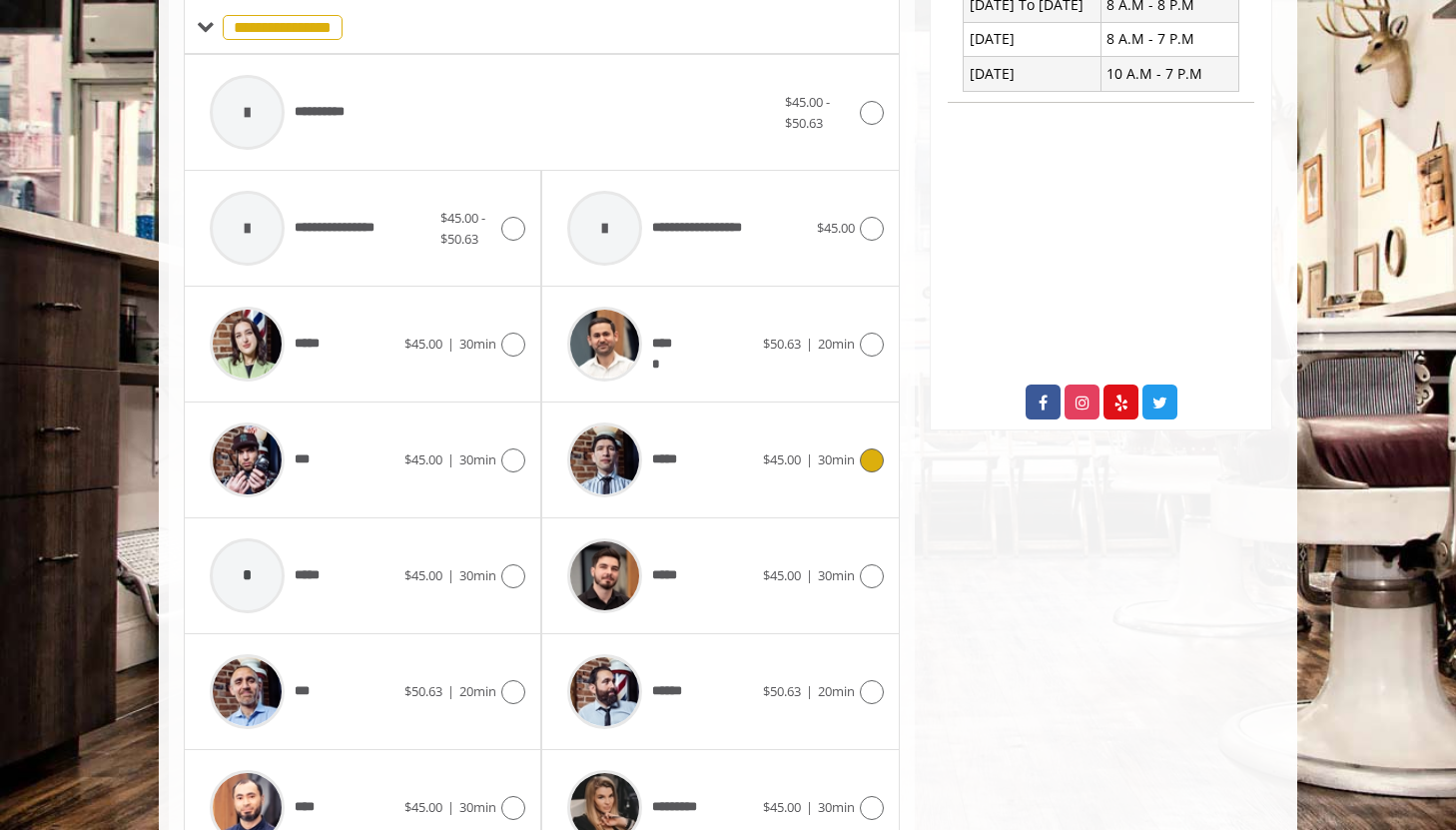 click at bounding box center (872, 460) 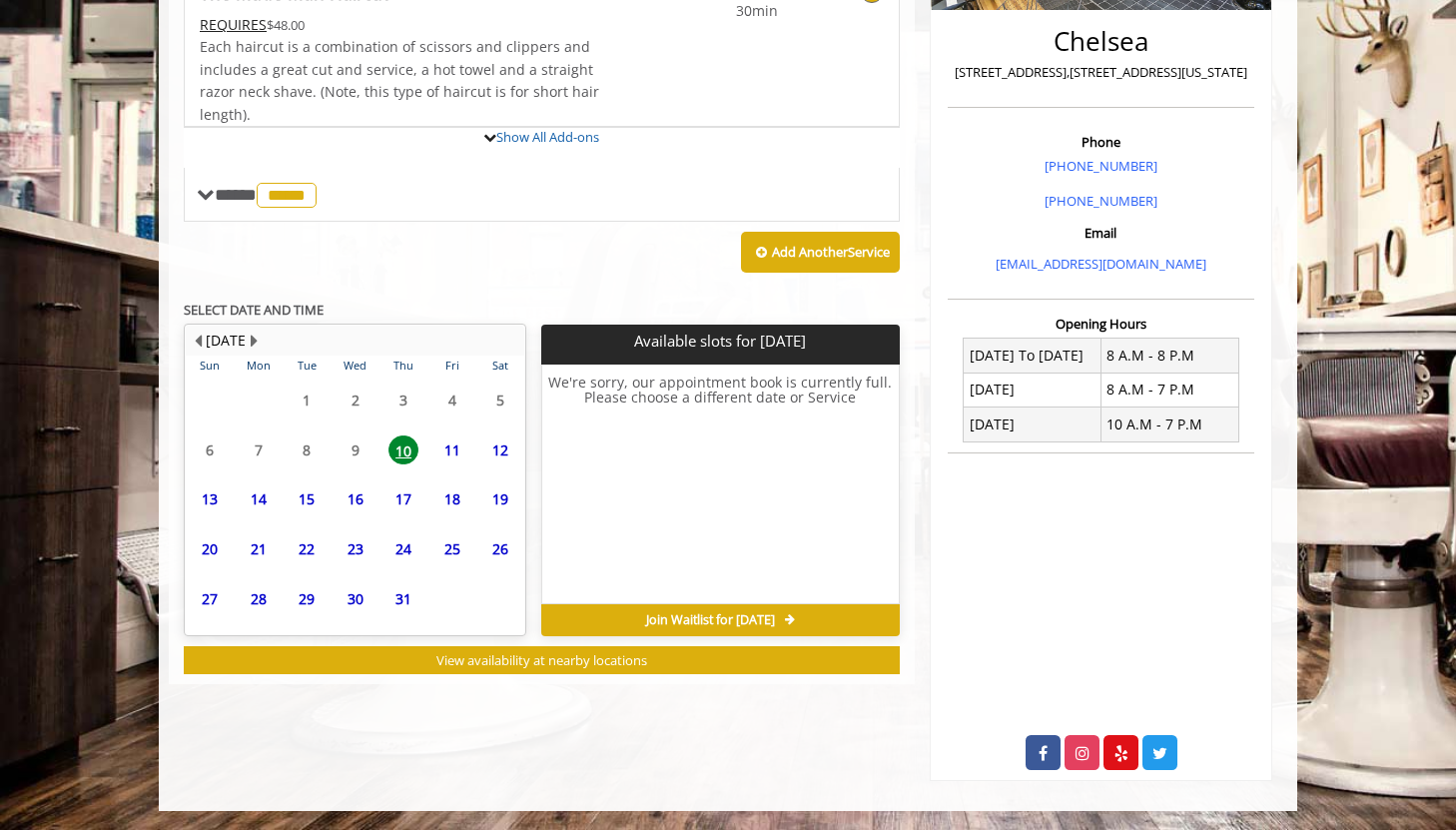 scroll, scrollTop: 554, scrollLeft: 0, axis: vertical 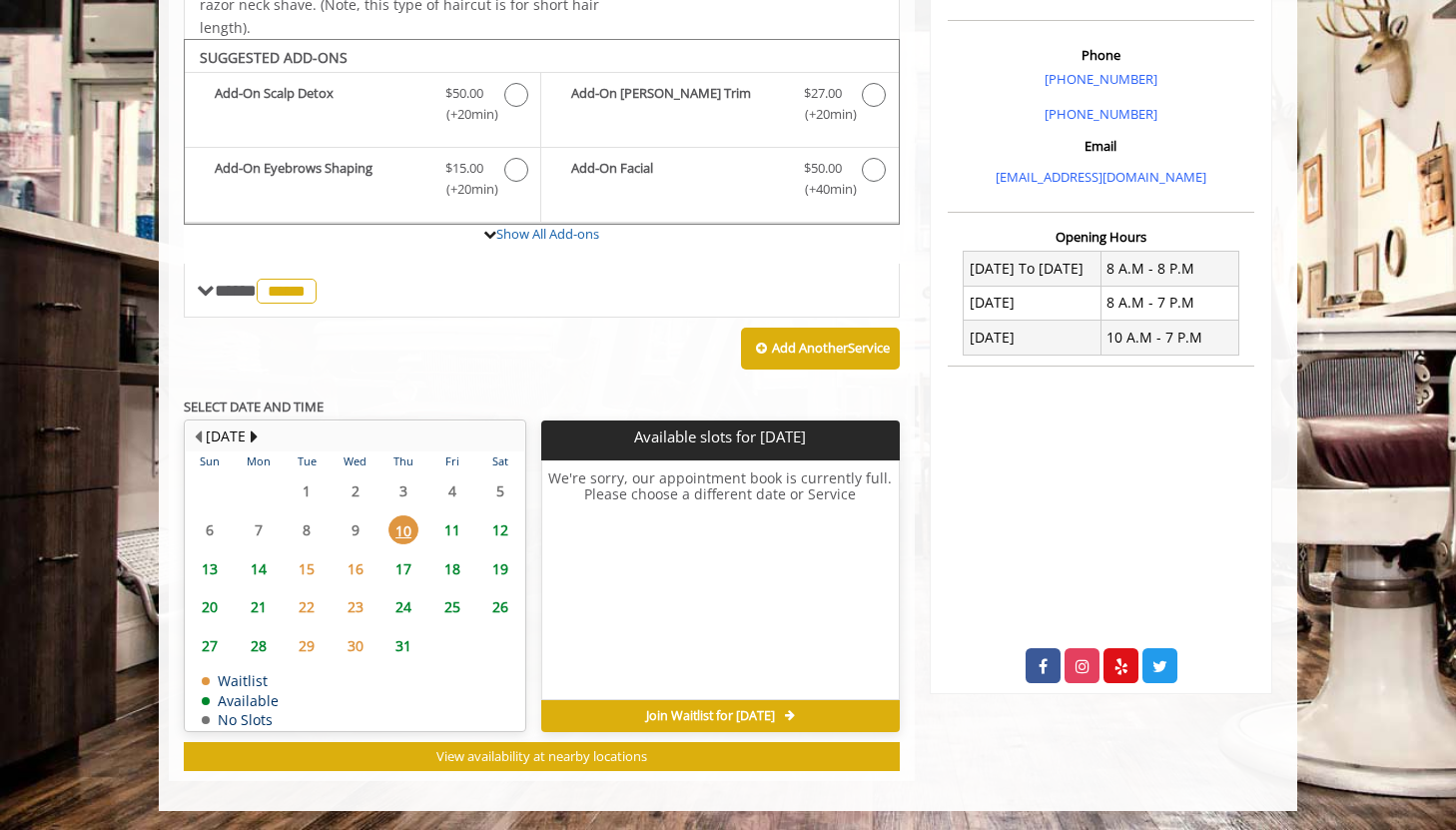 click on "12" 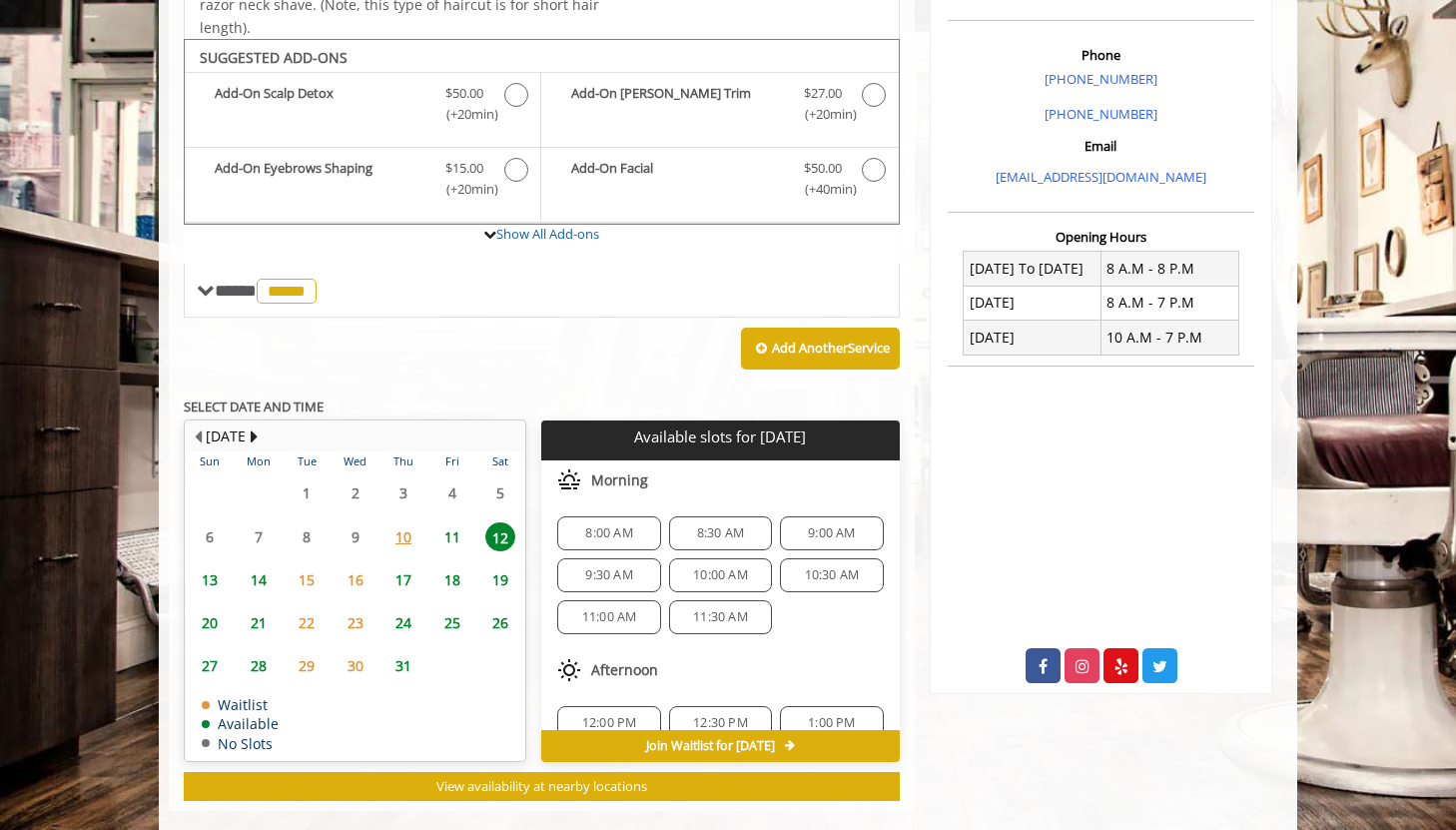 scroll, scrollTop: 584, scrollLeft: 0, axis: vertical 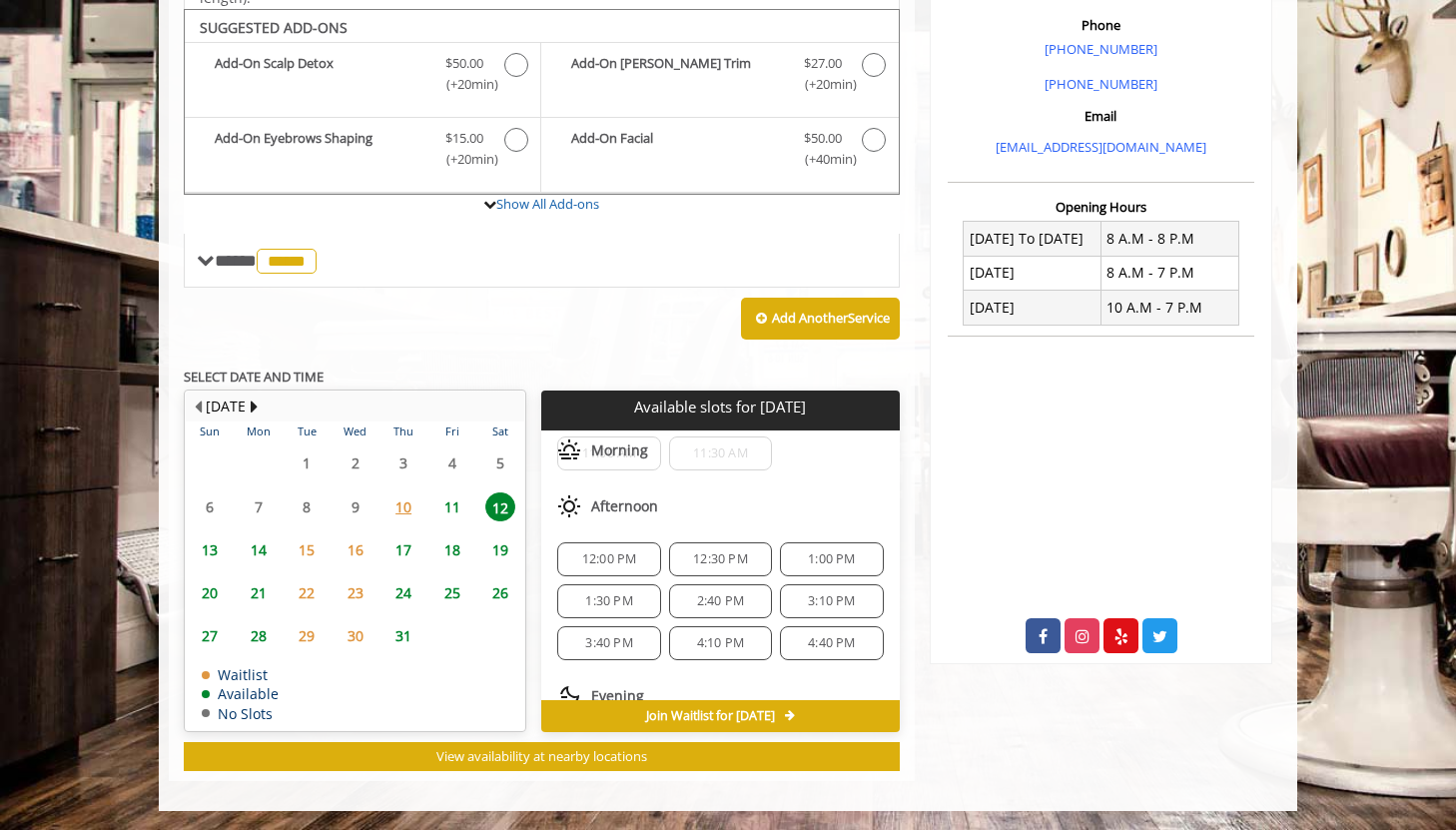 click on "3:40 PM" 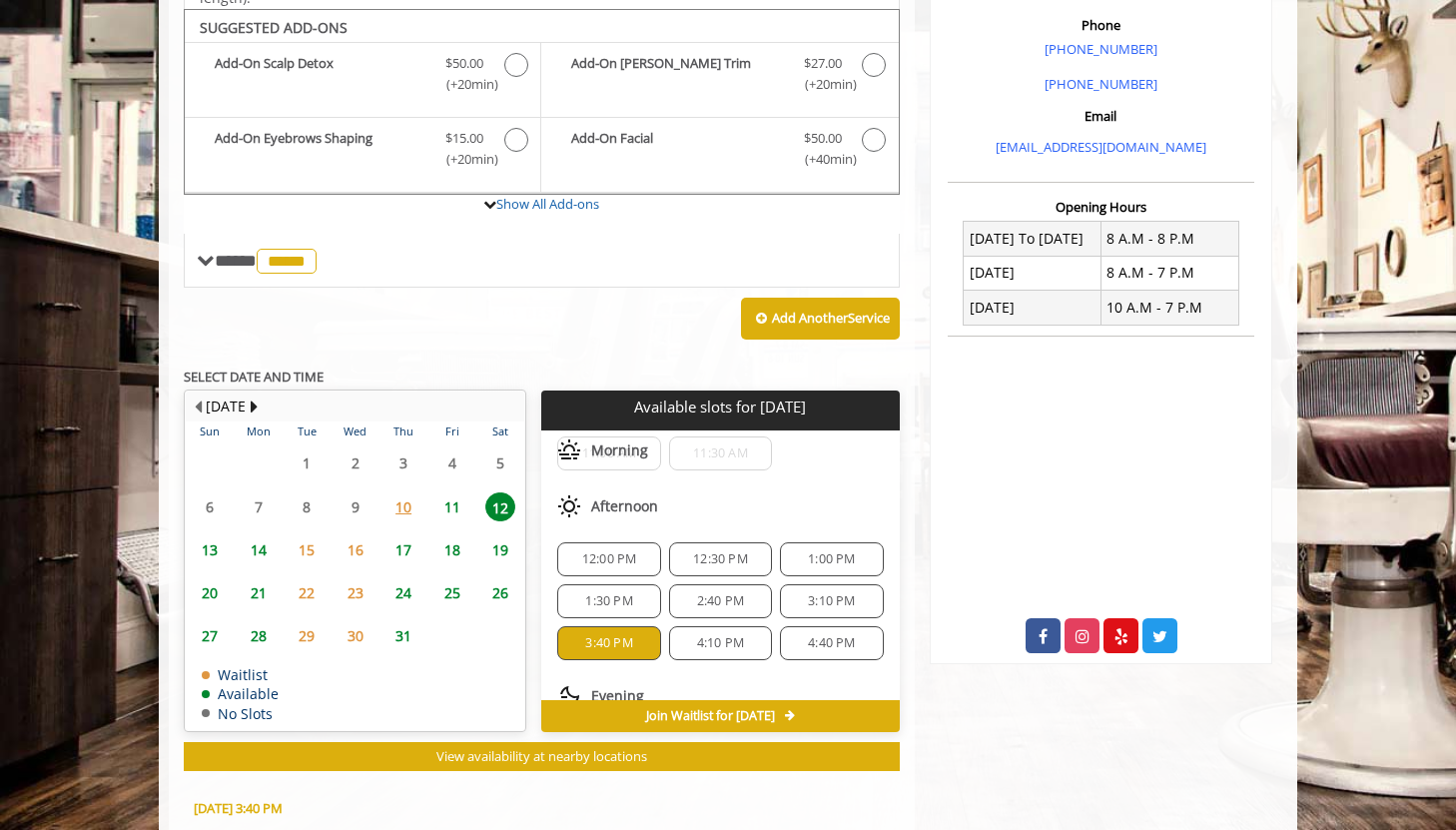 scroll, scrollTop: 945, scrollLeft: 0, axis: vertical 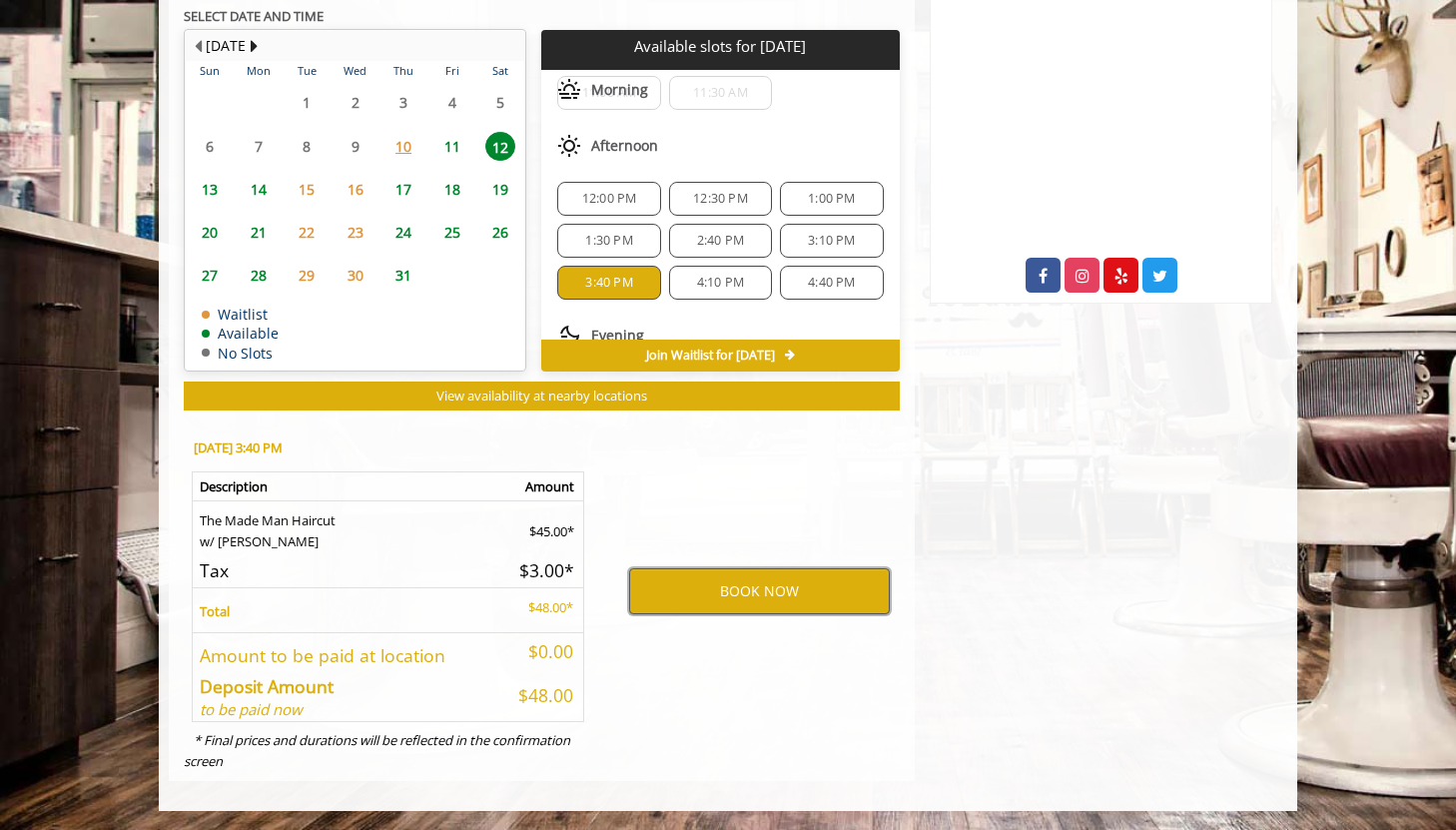 click on "BOOK NOW" at bounding box center [759, 591] 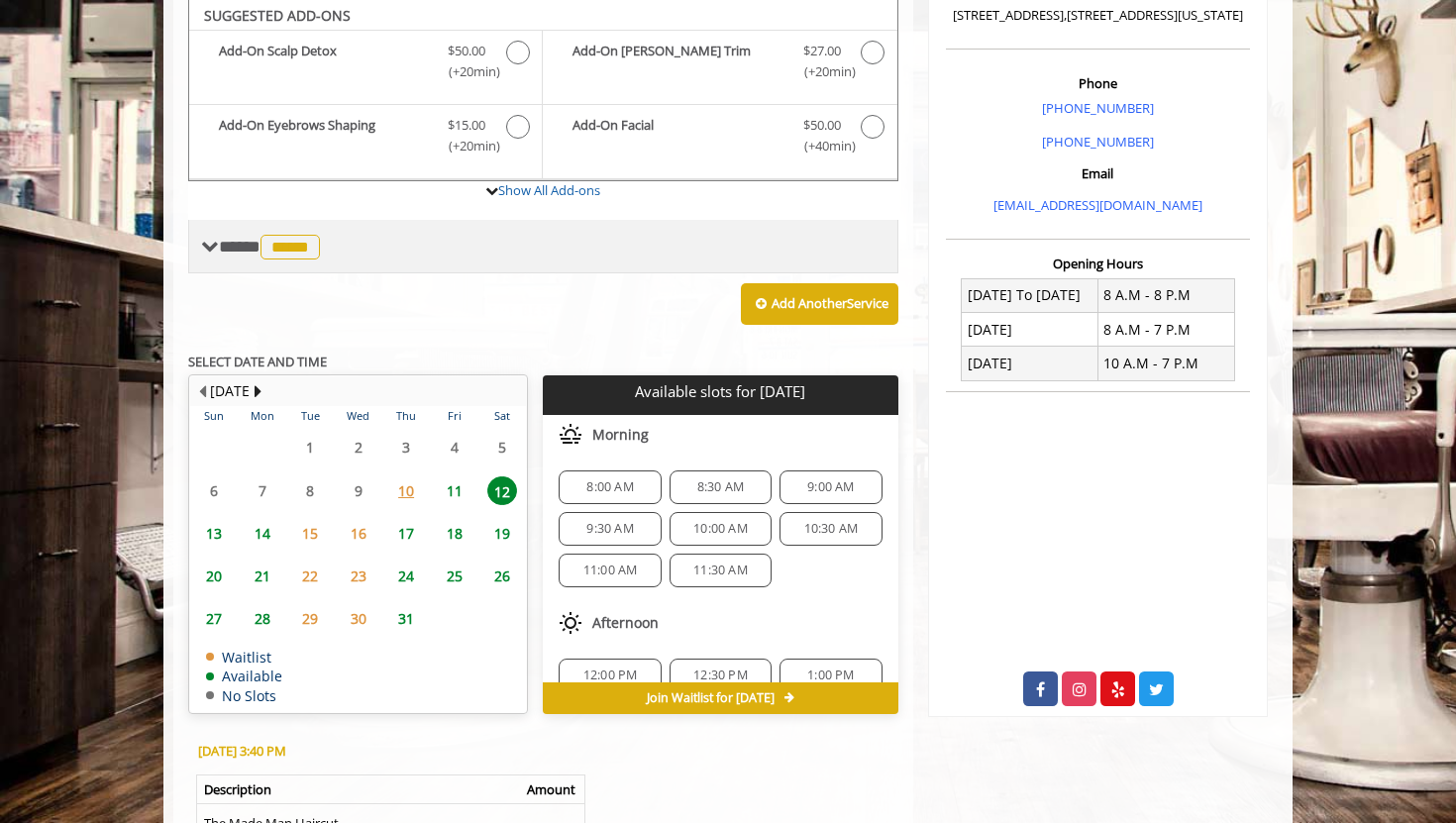 scroll, scrollTop: 524, scrollLeft: 0, axis: vertical 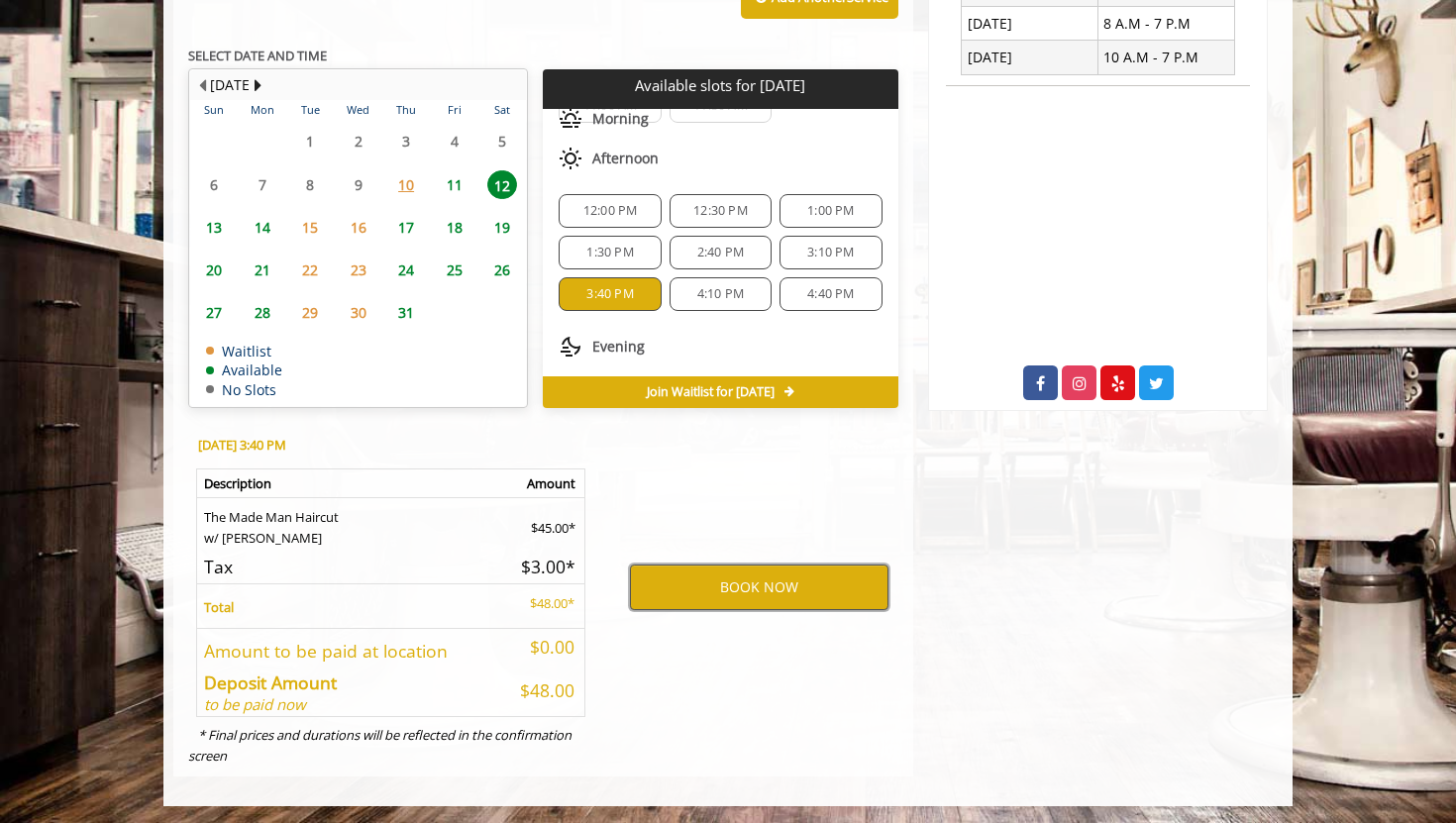 click on "BOOK NOW" at bounding box center (759, 587) 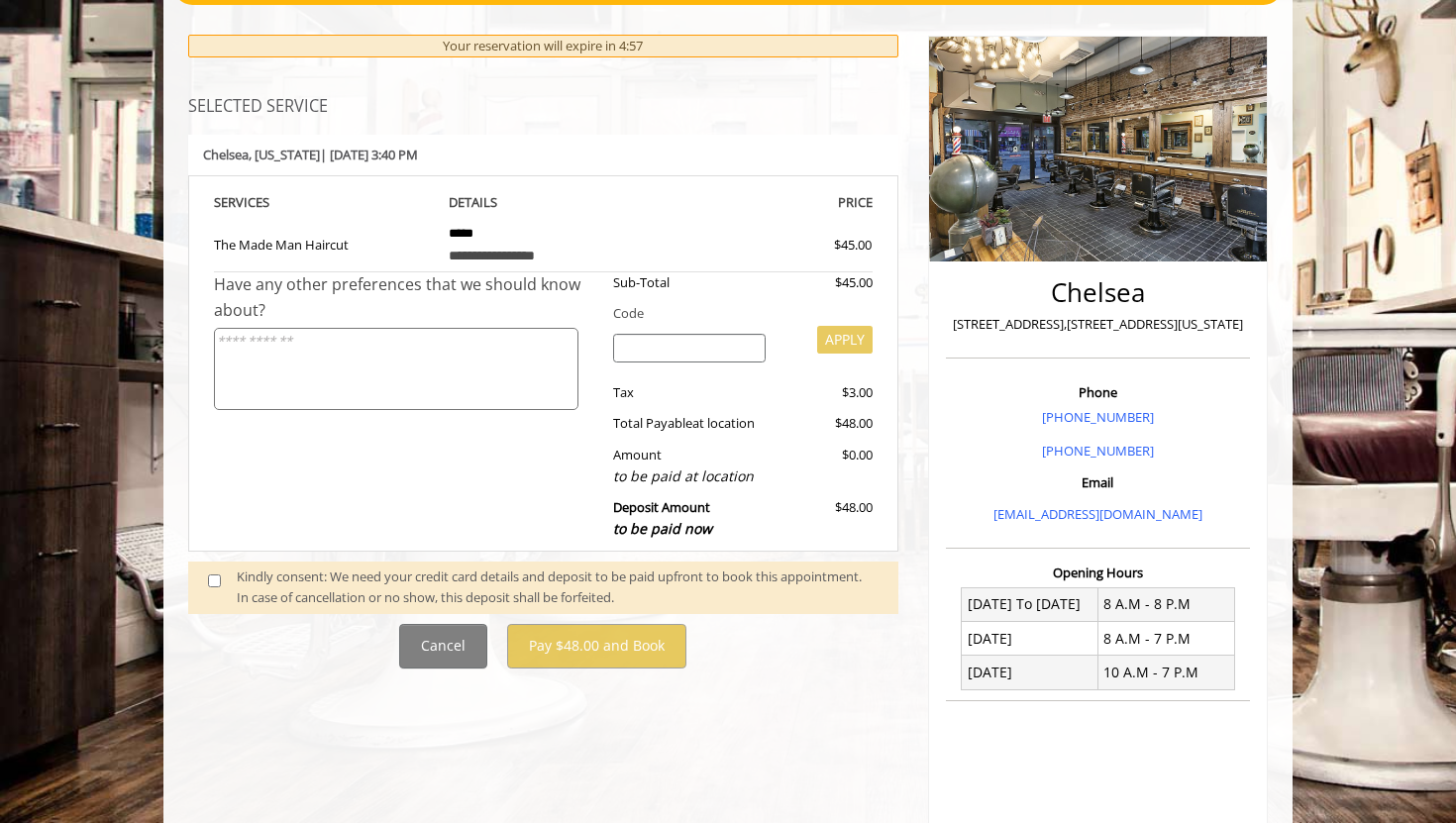 scroll, scrollTop: 213, scrollLeft: 0, axis: vertical 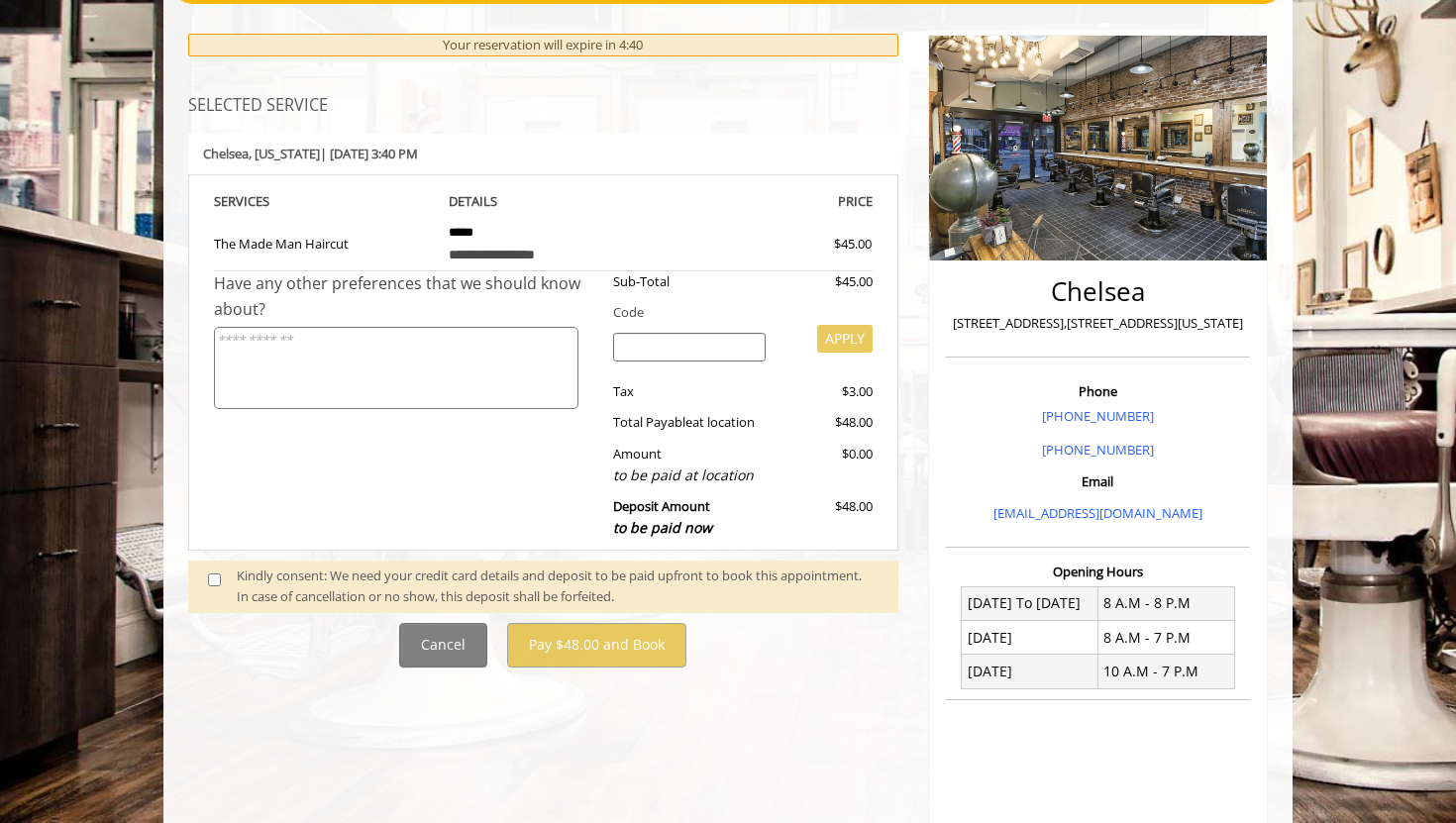 click at bounding box center (396, 367) 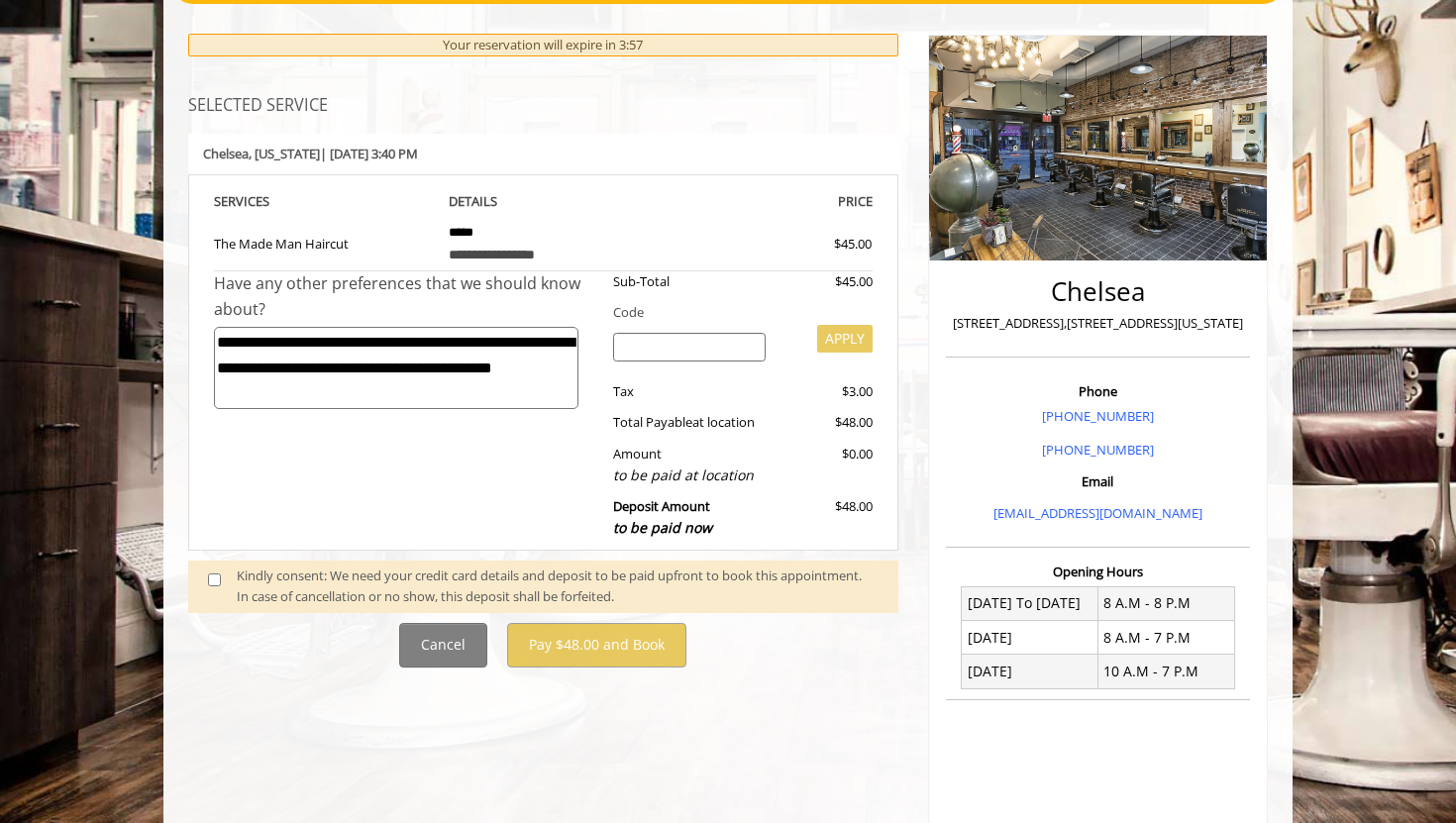 type on "**********" 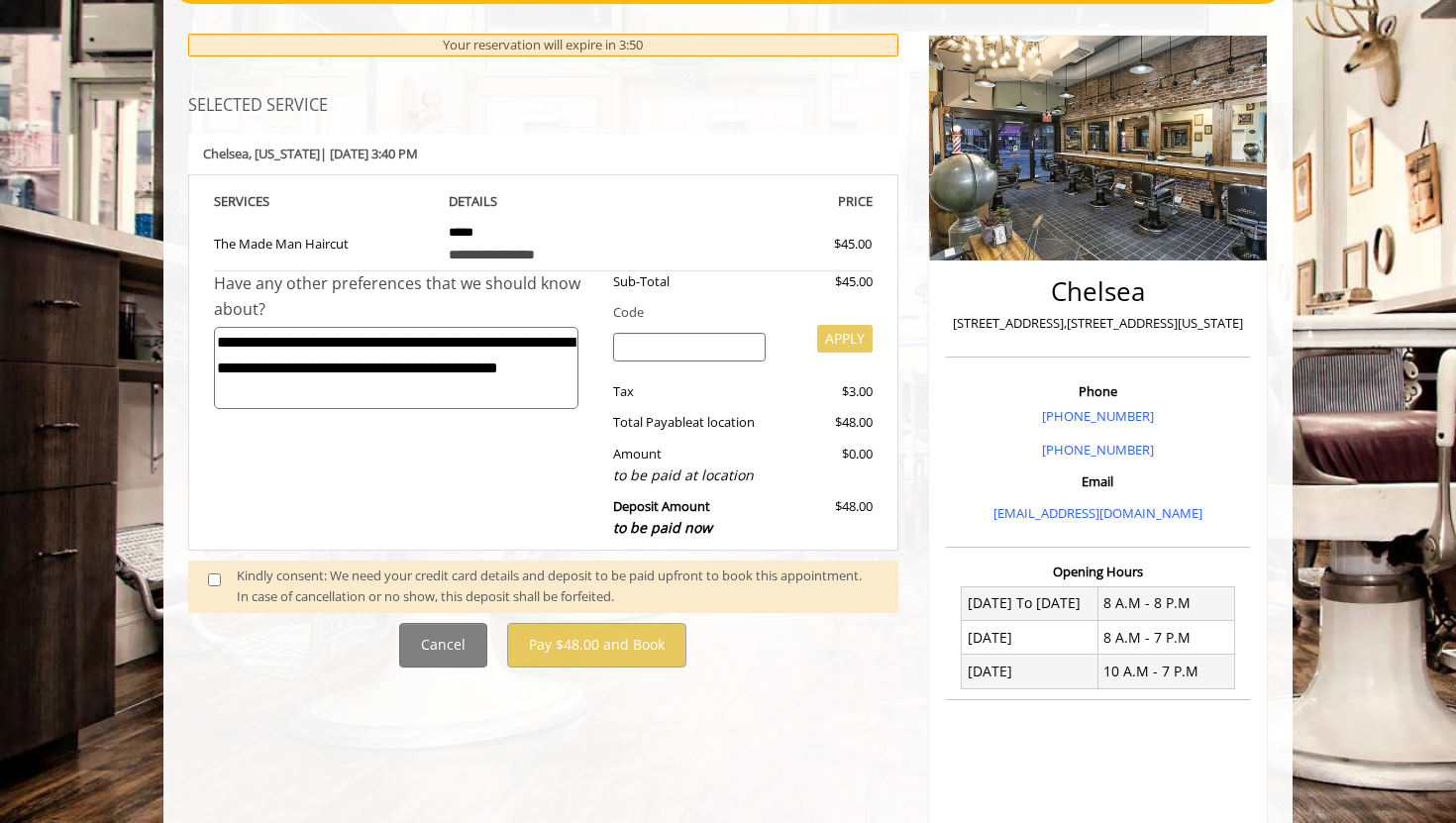 click on "**********" at bounding box center (396, 367) 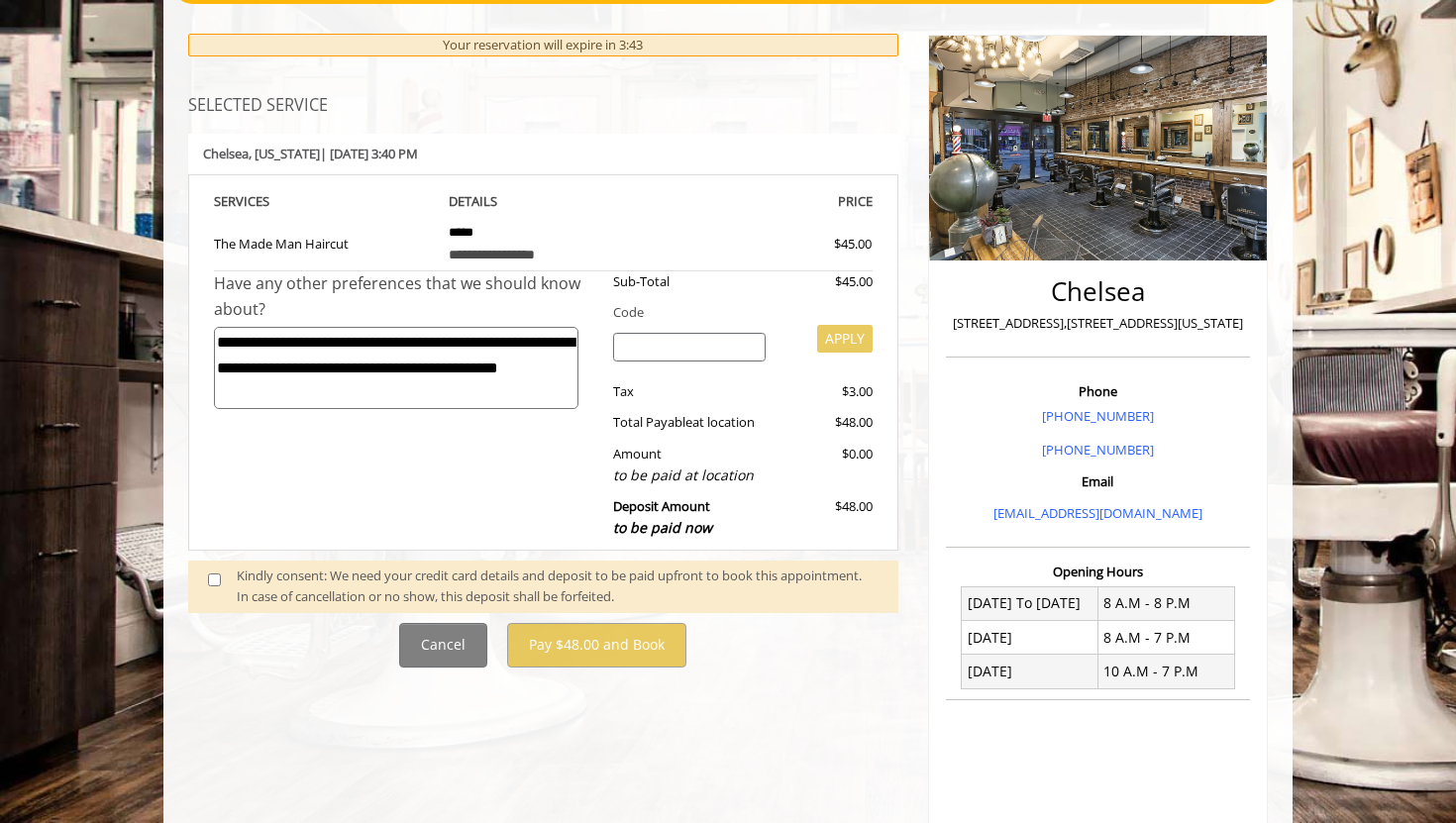 click on "**********" at bounding box center (396, 367) 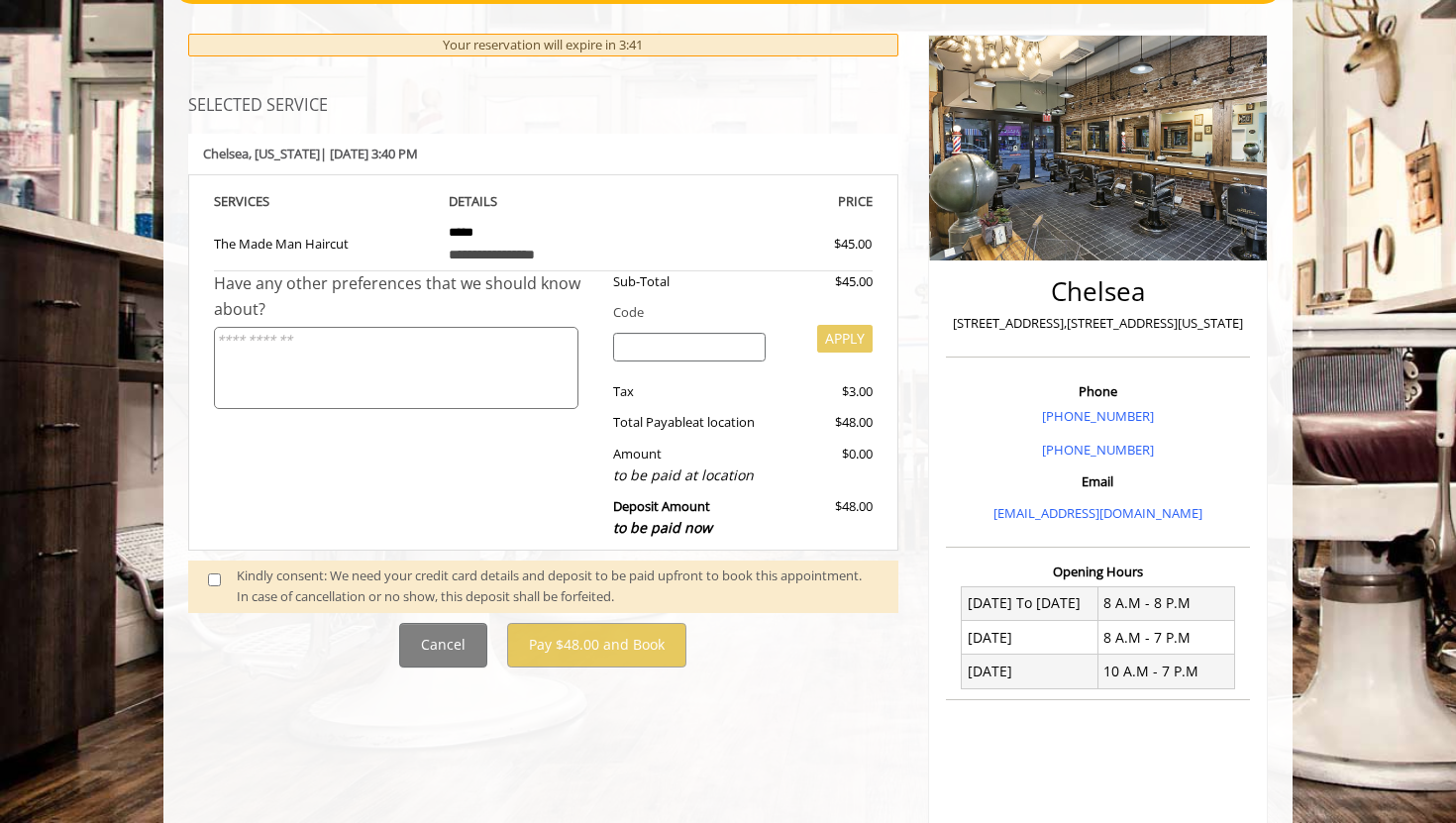 type 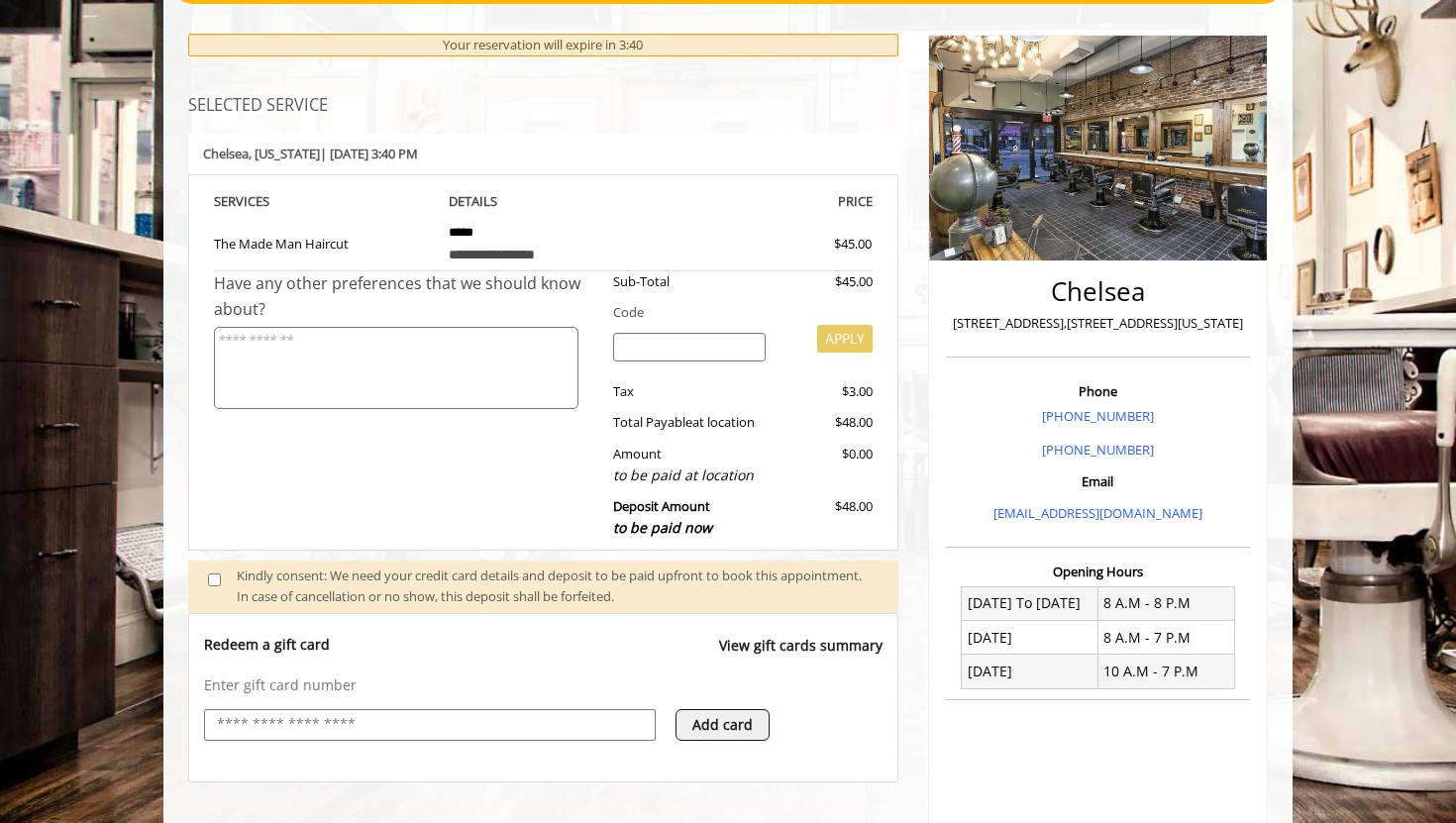 scroll, scrollTop: 461, scrollLeft: 0, axis: vertical 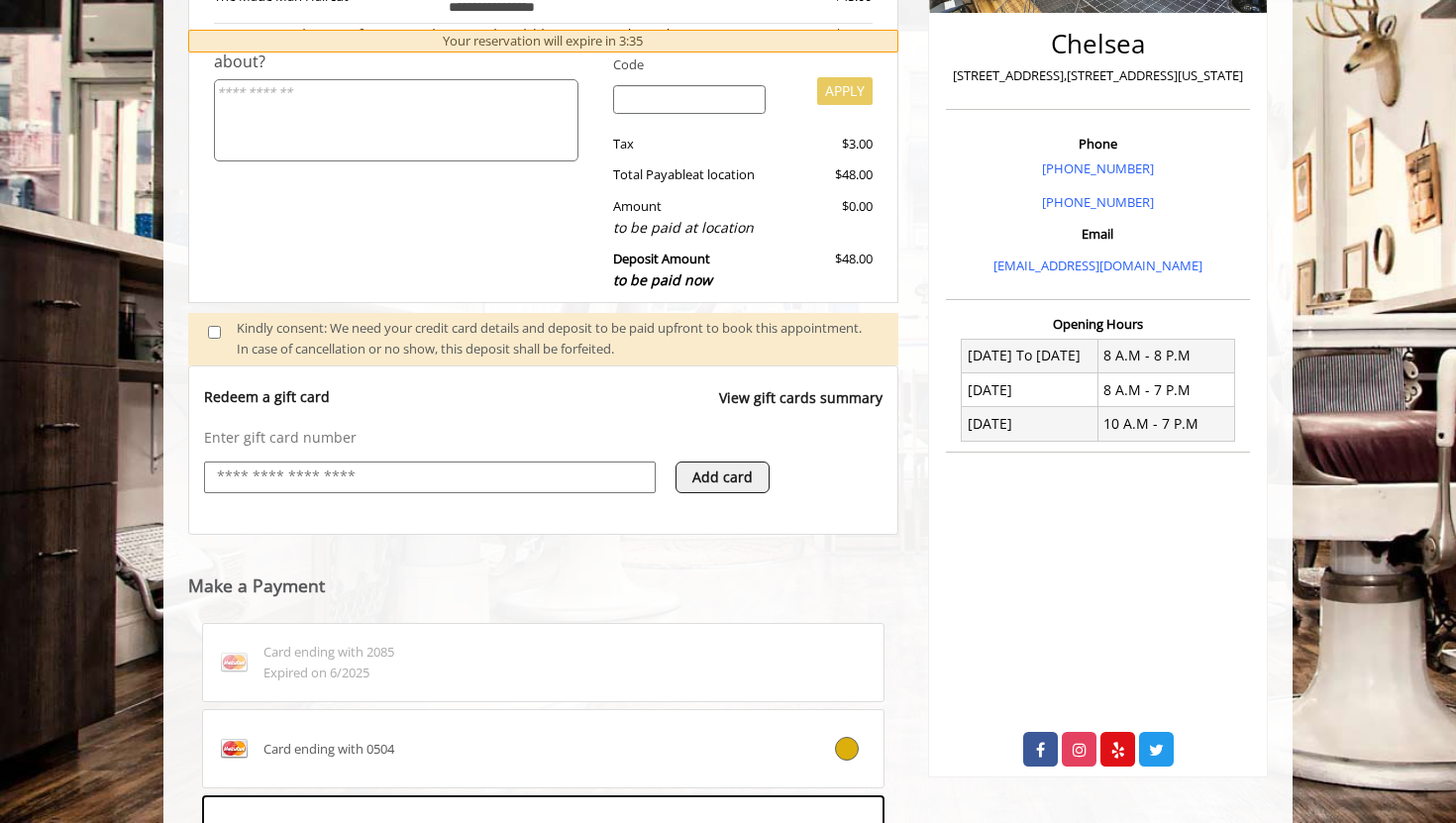 click at bounding box center (430, 477) 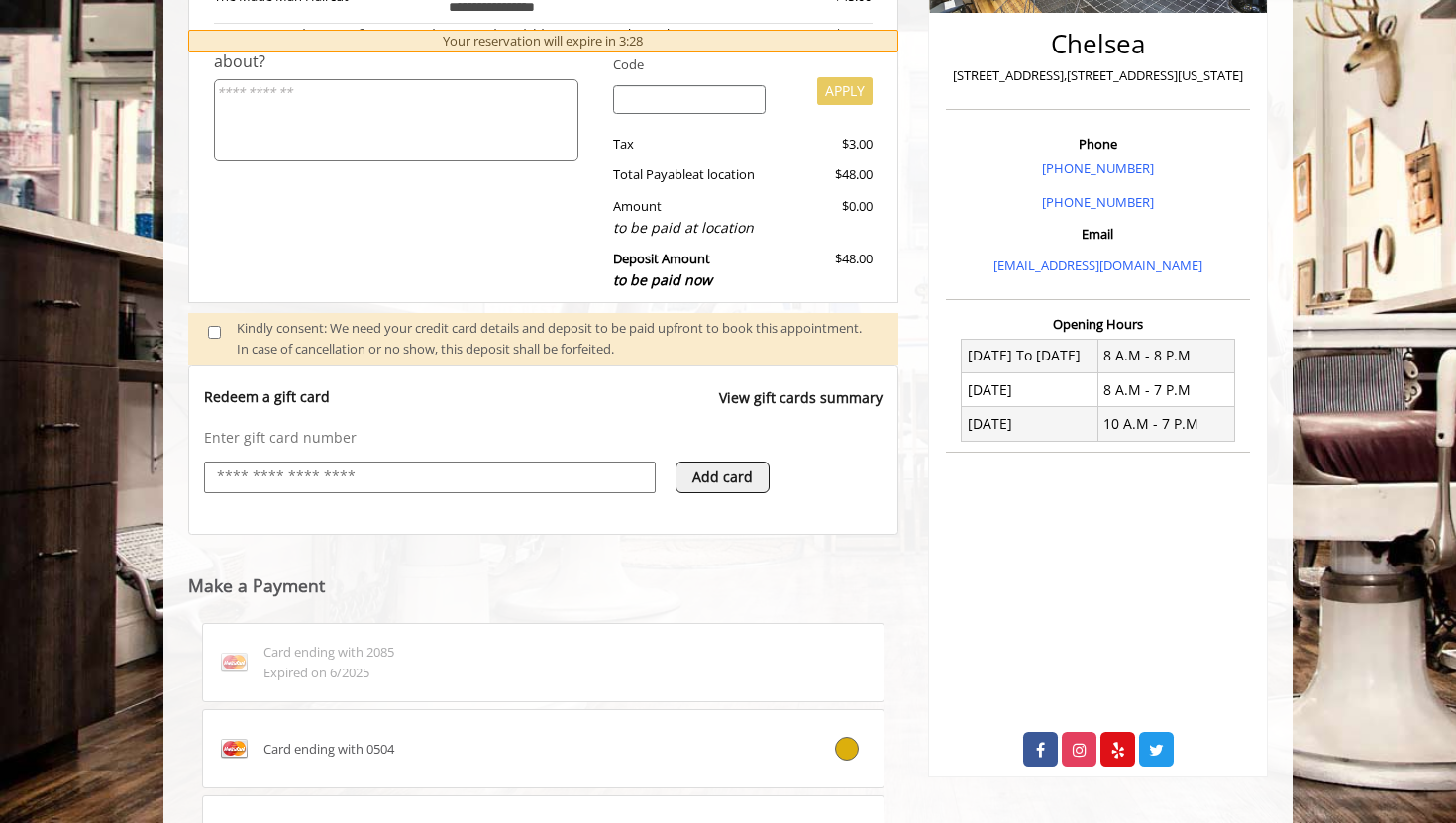 type on "**********" 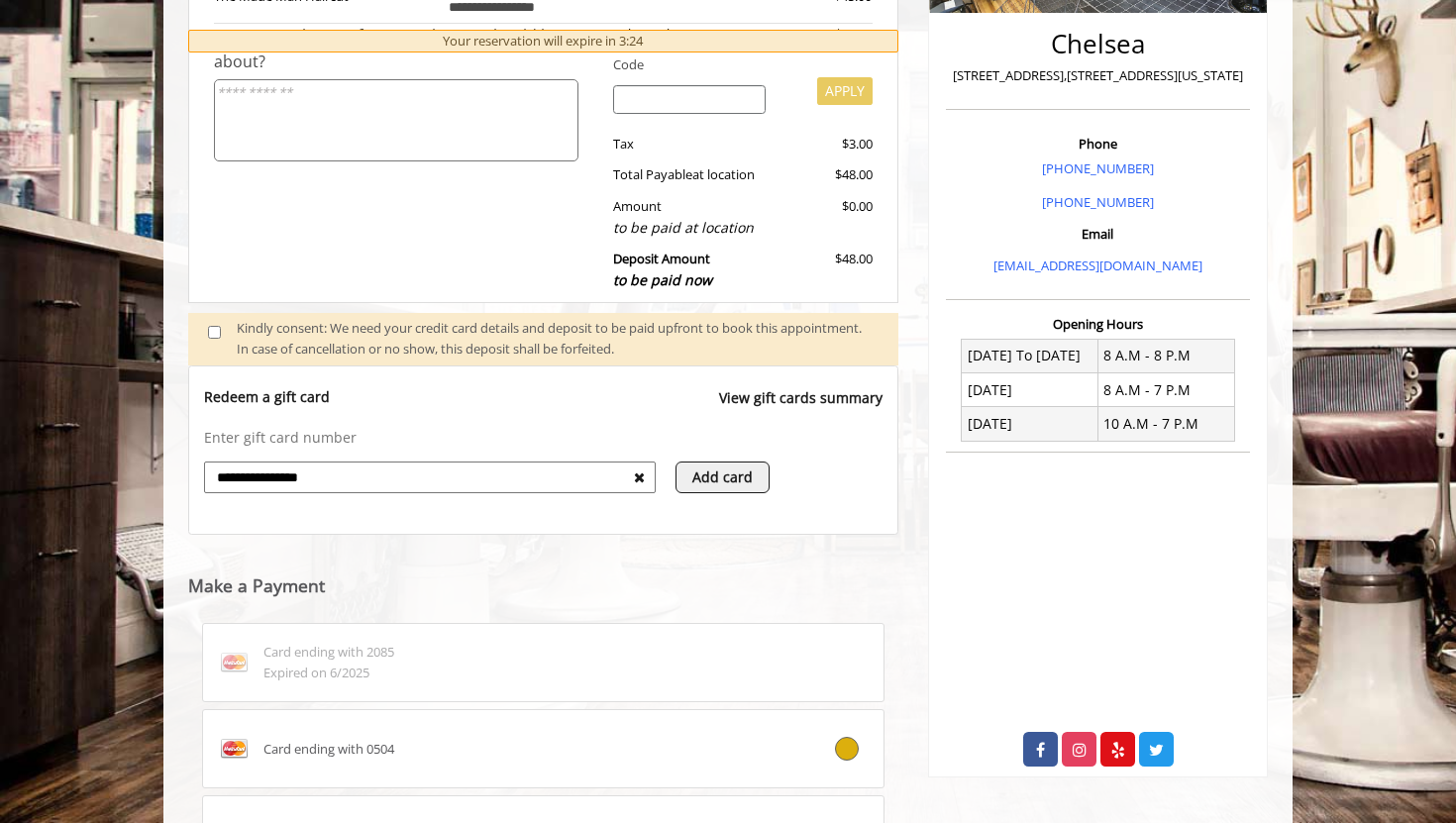 click on "Add card" at bounding box center [722, 477] 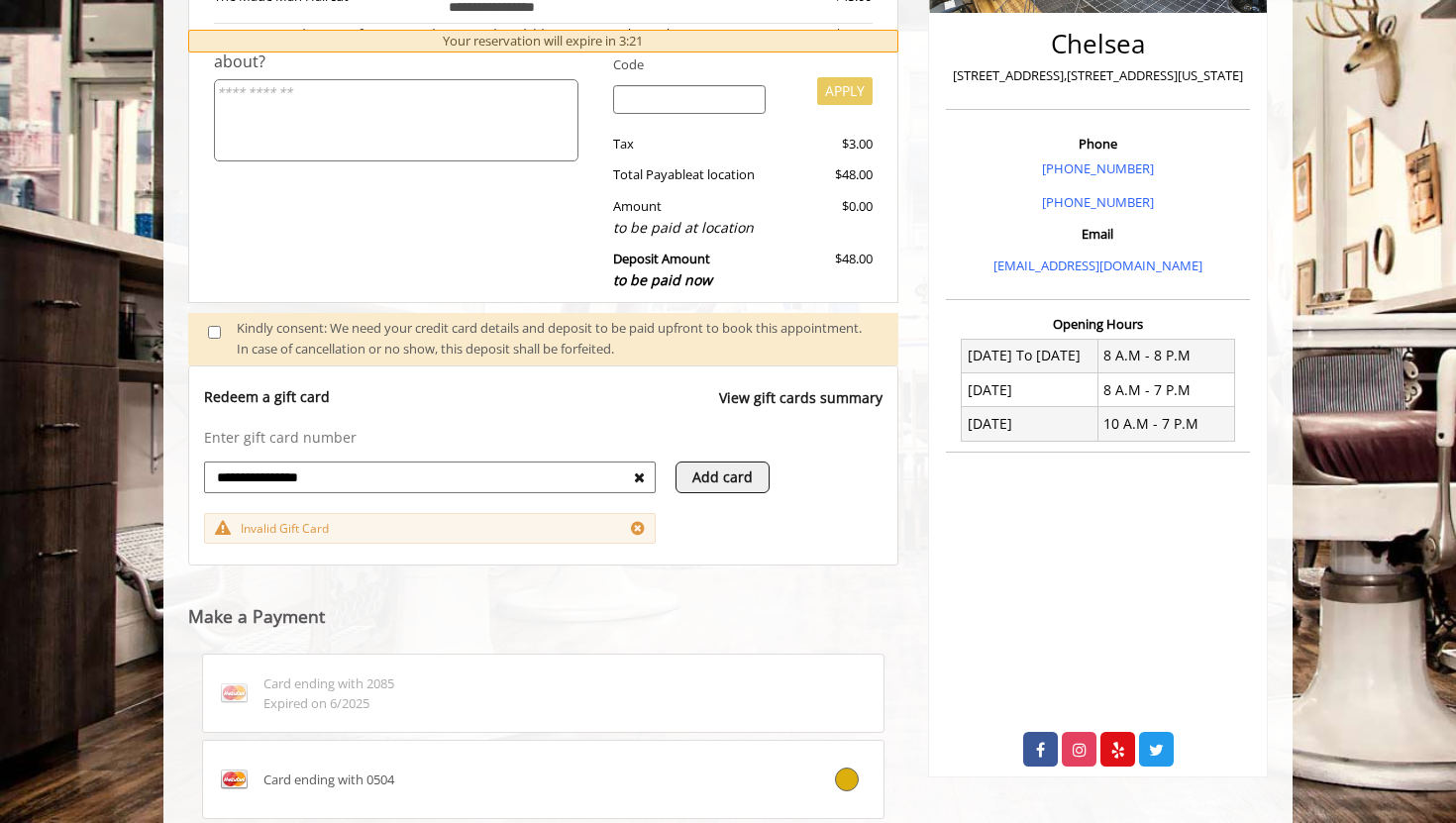 click at bounding box center (639, 477) 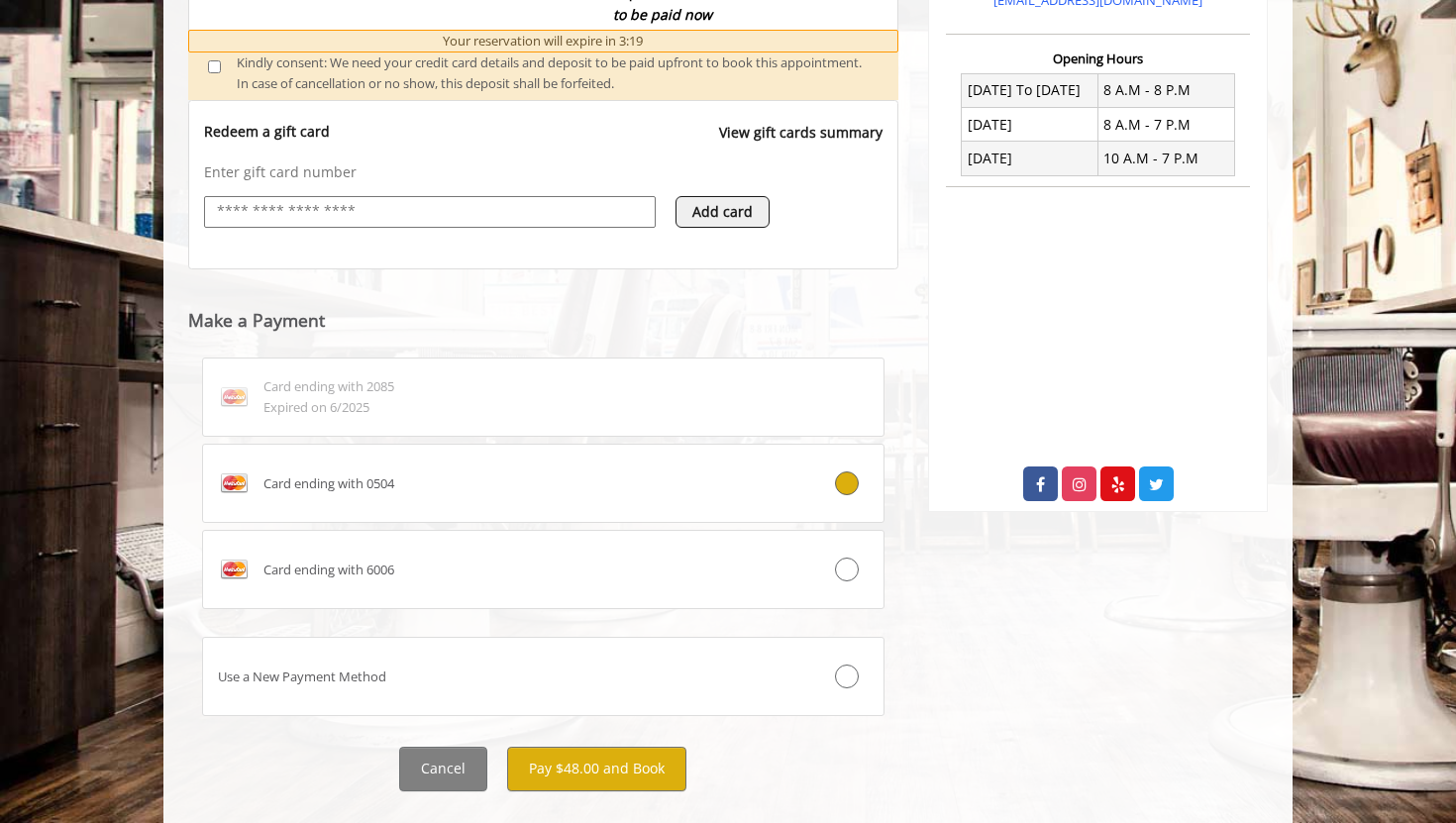 scroll, scrollTop: 764, scrollLeft: 0, axis: vertical 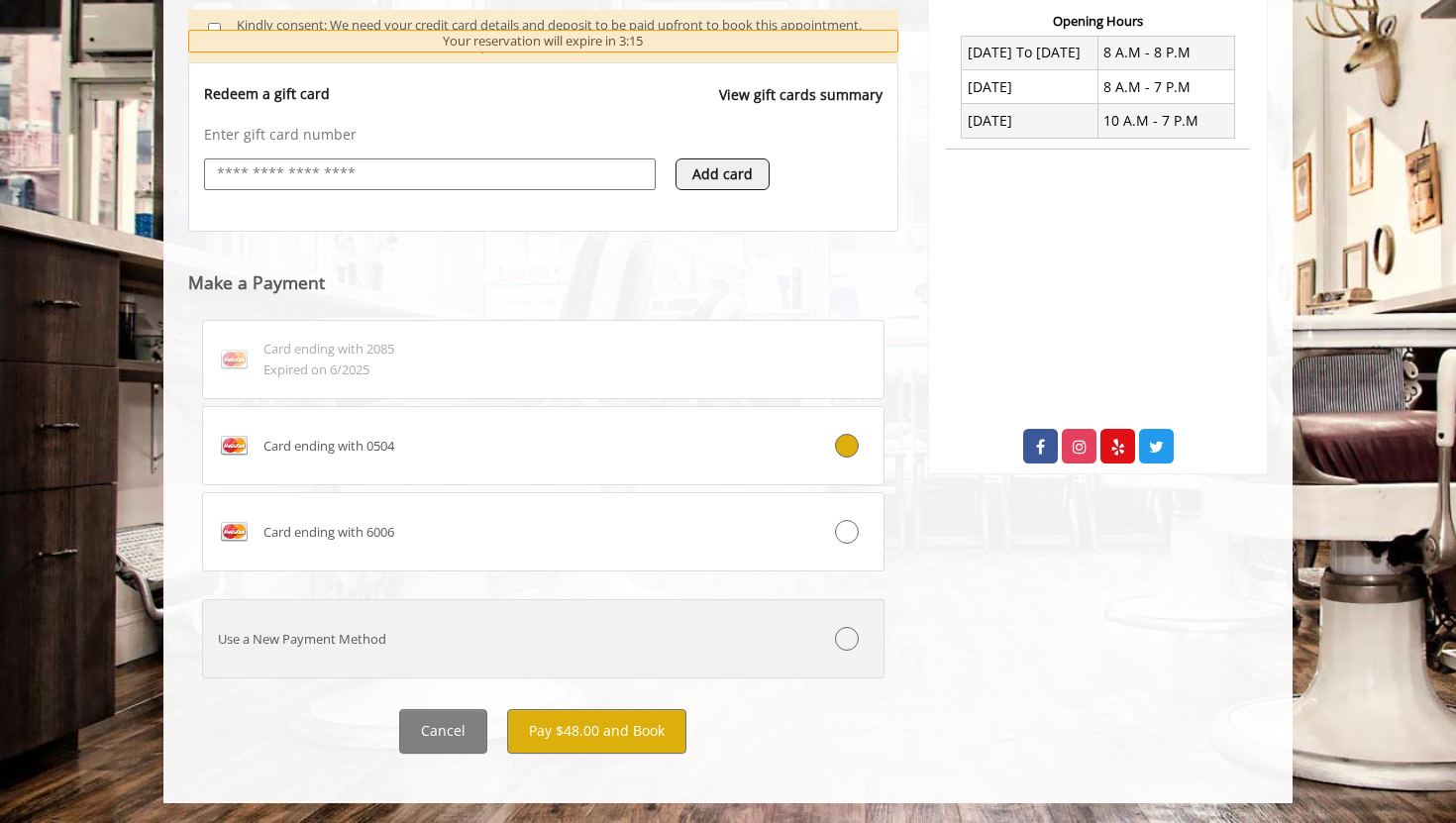 click at bounding box center [847, 639] 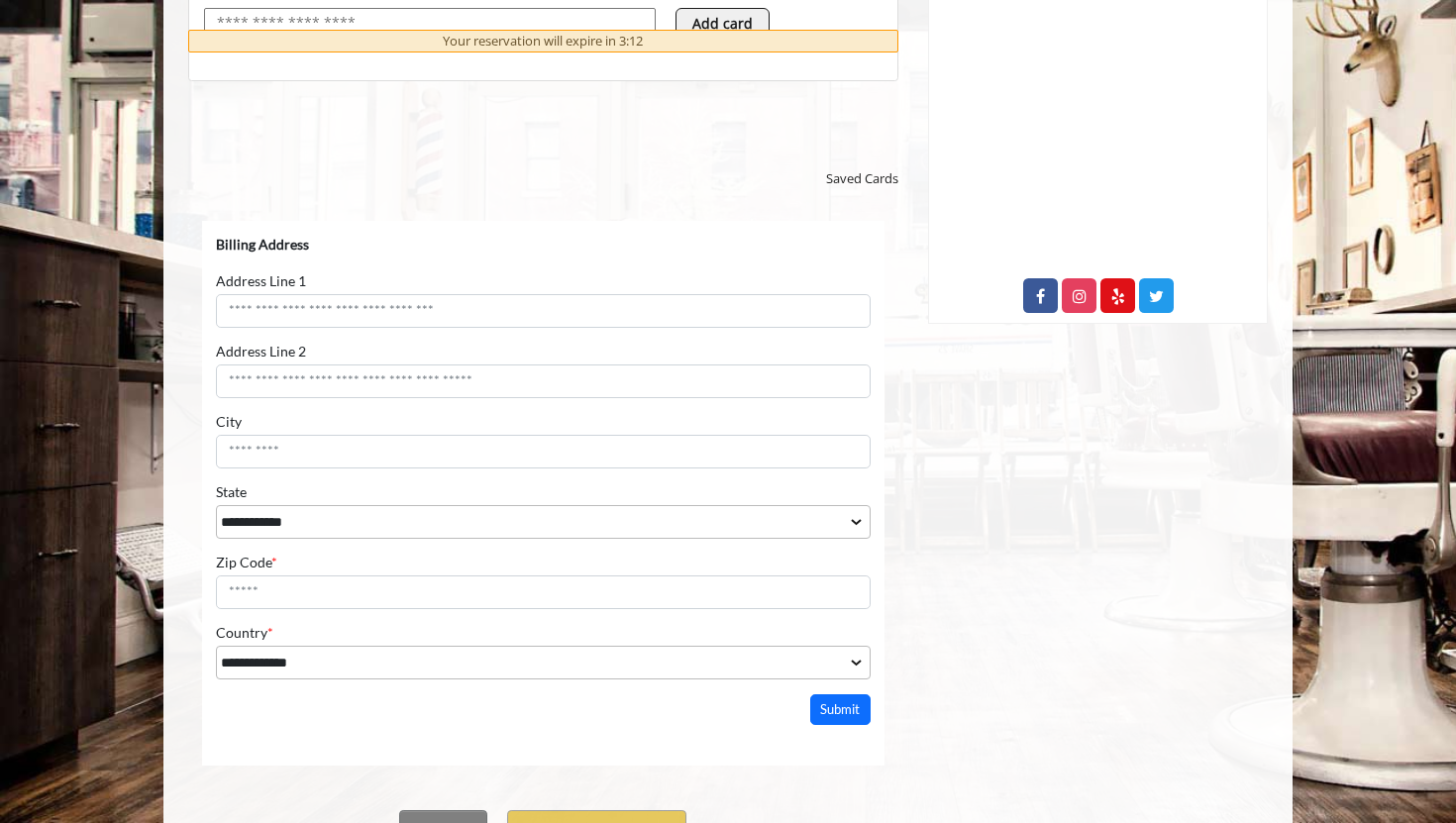 scroll, scrollTop: 918, scrollLeft: 0, axis: vertical 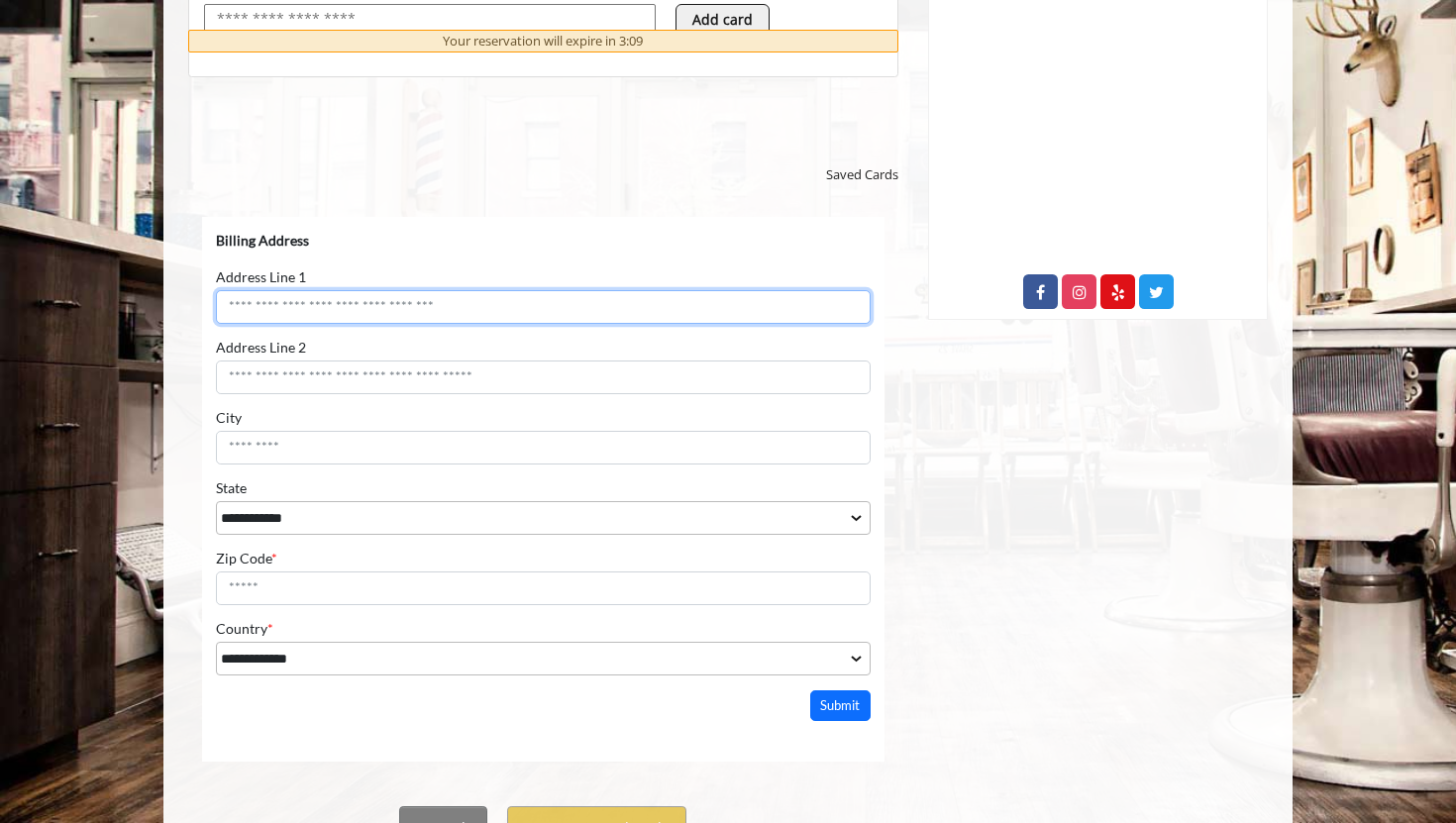 click on "Address Line 1" at bounding box center [543, 306] 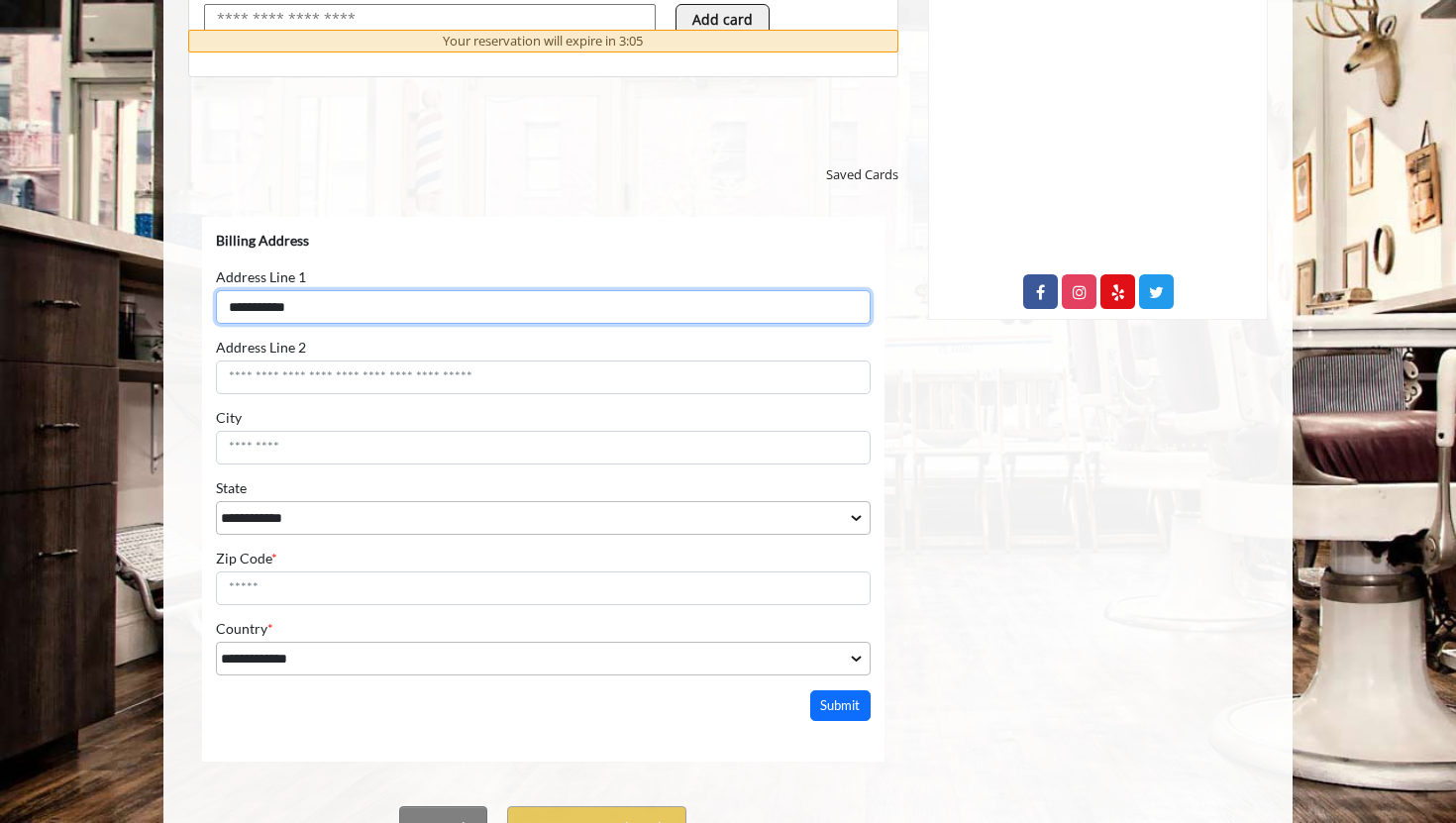 type on "**********" 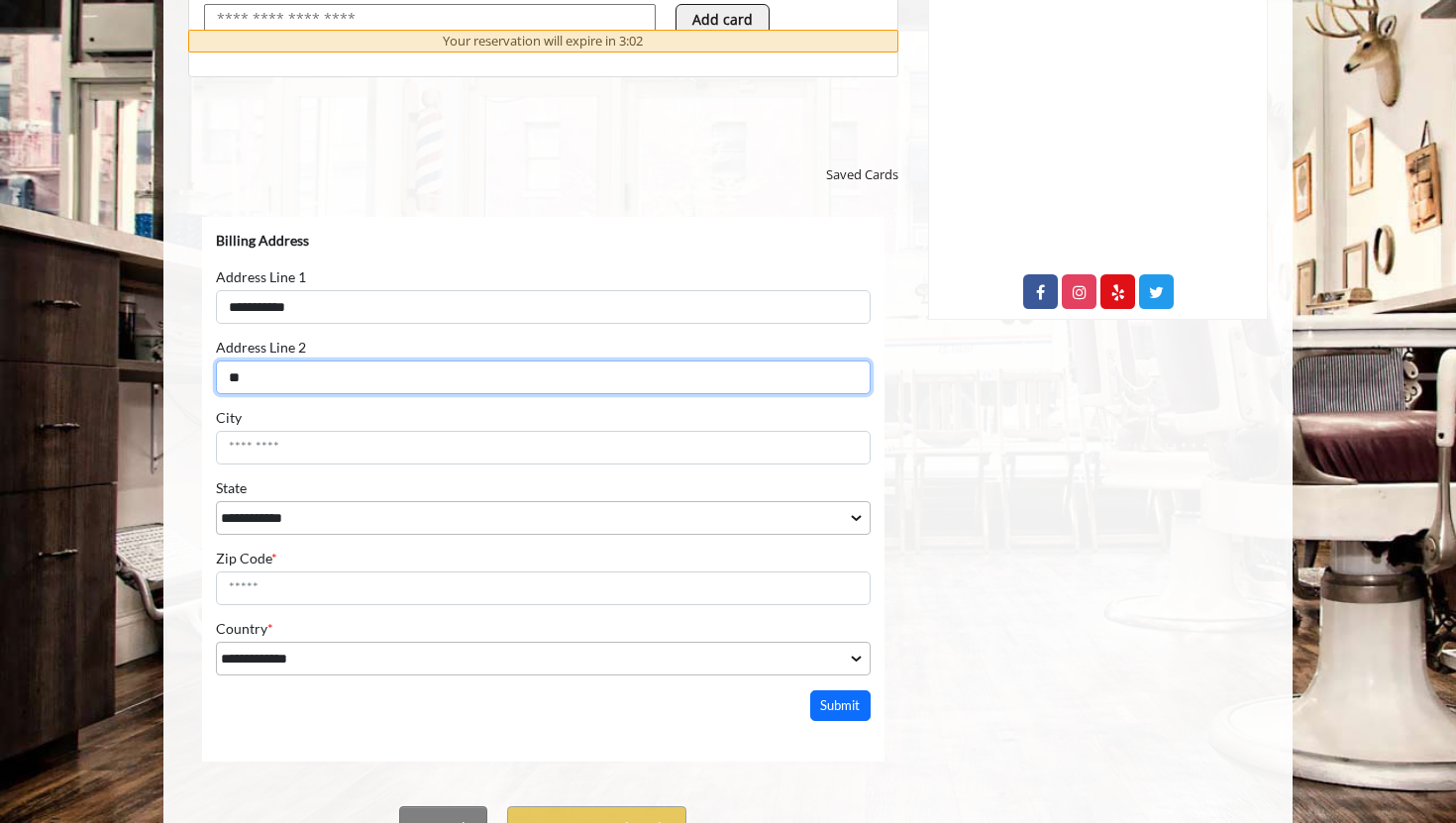 type on "**" 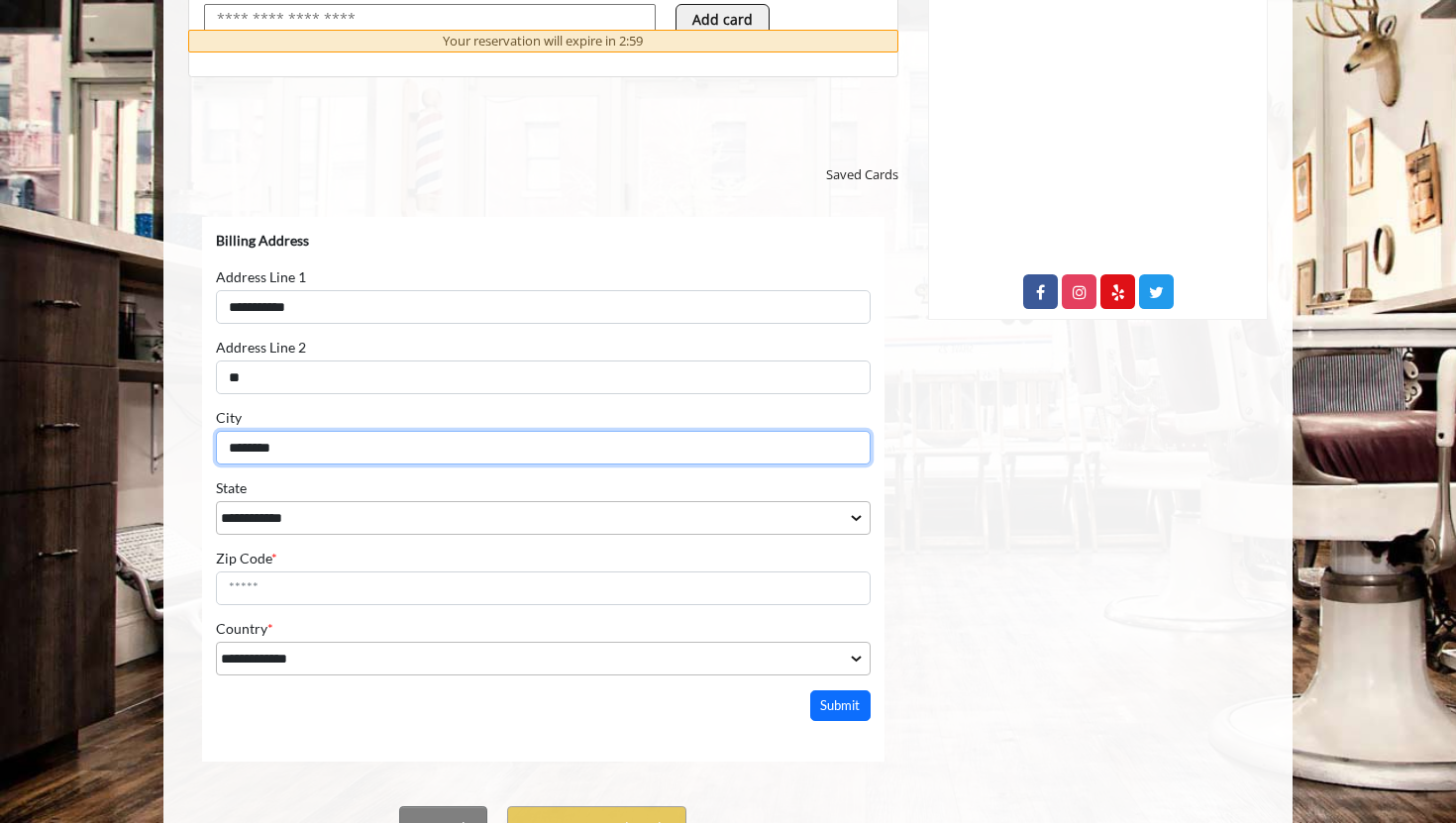 type on "********" 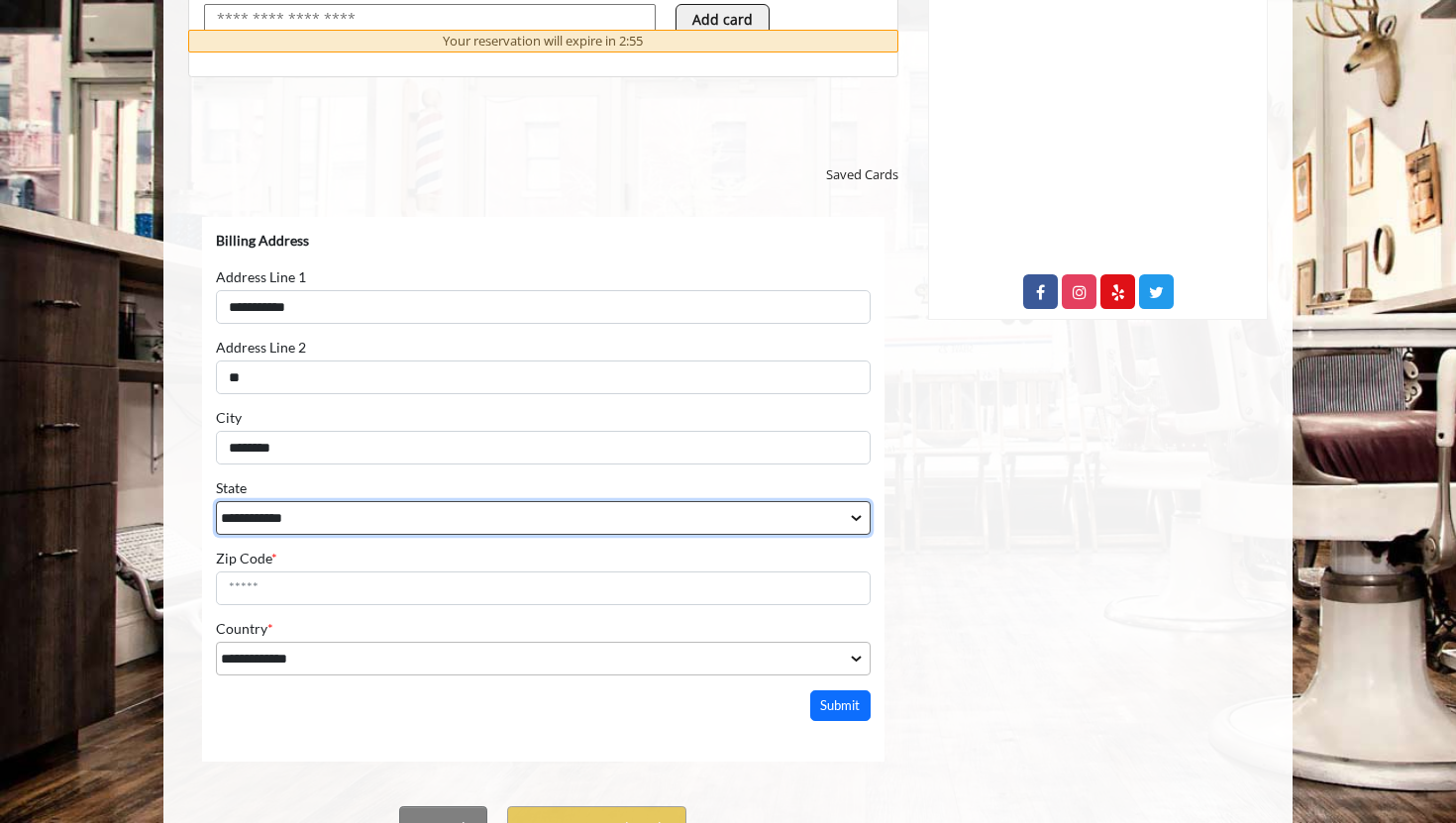 select on "**" 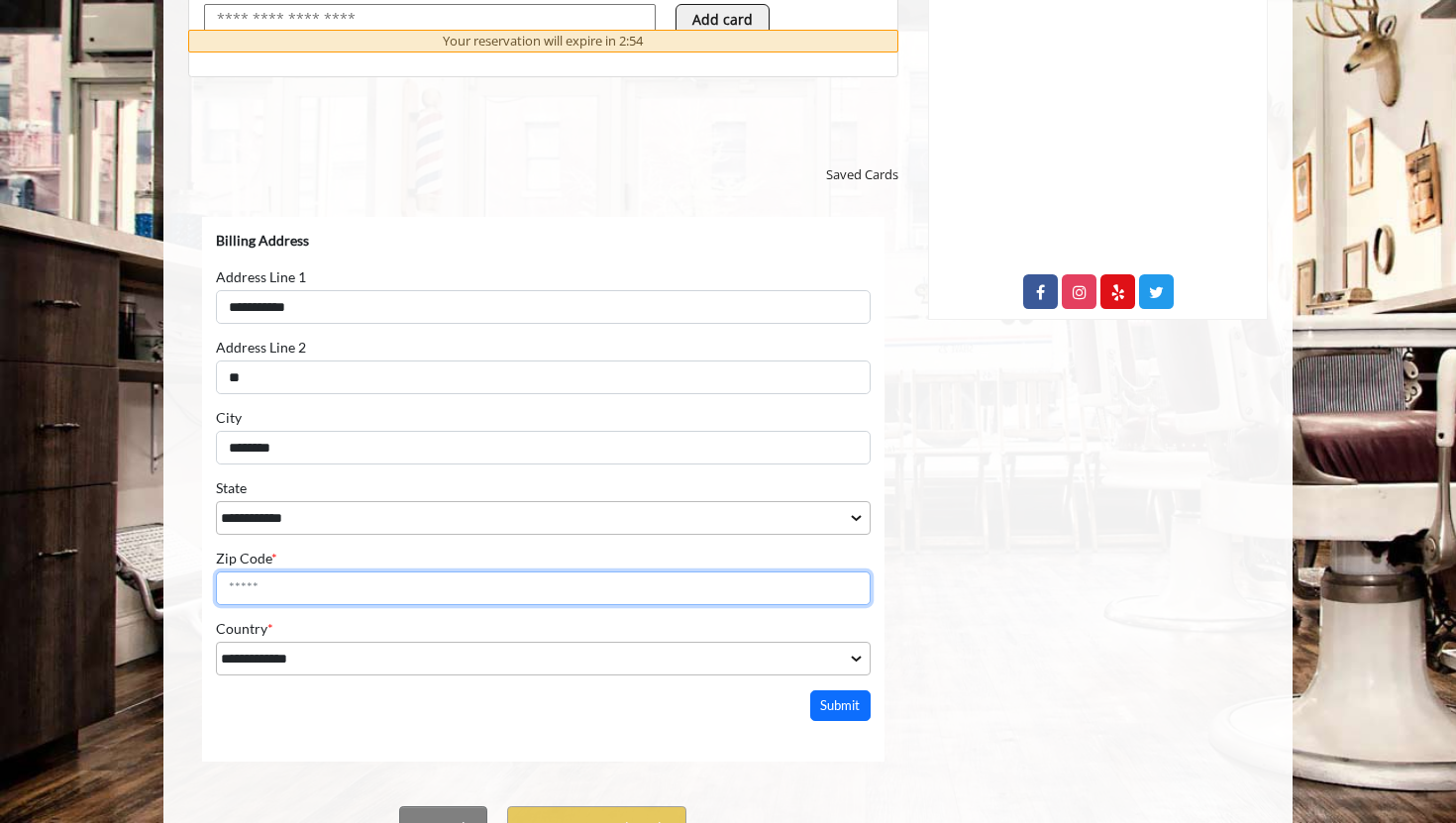 click on "Zip Code  *" at bounding box center (543, 587) 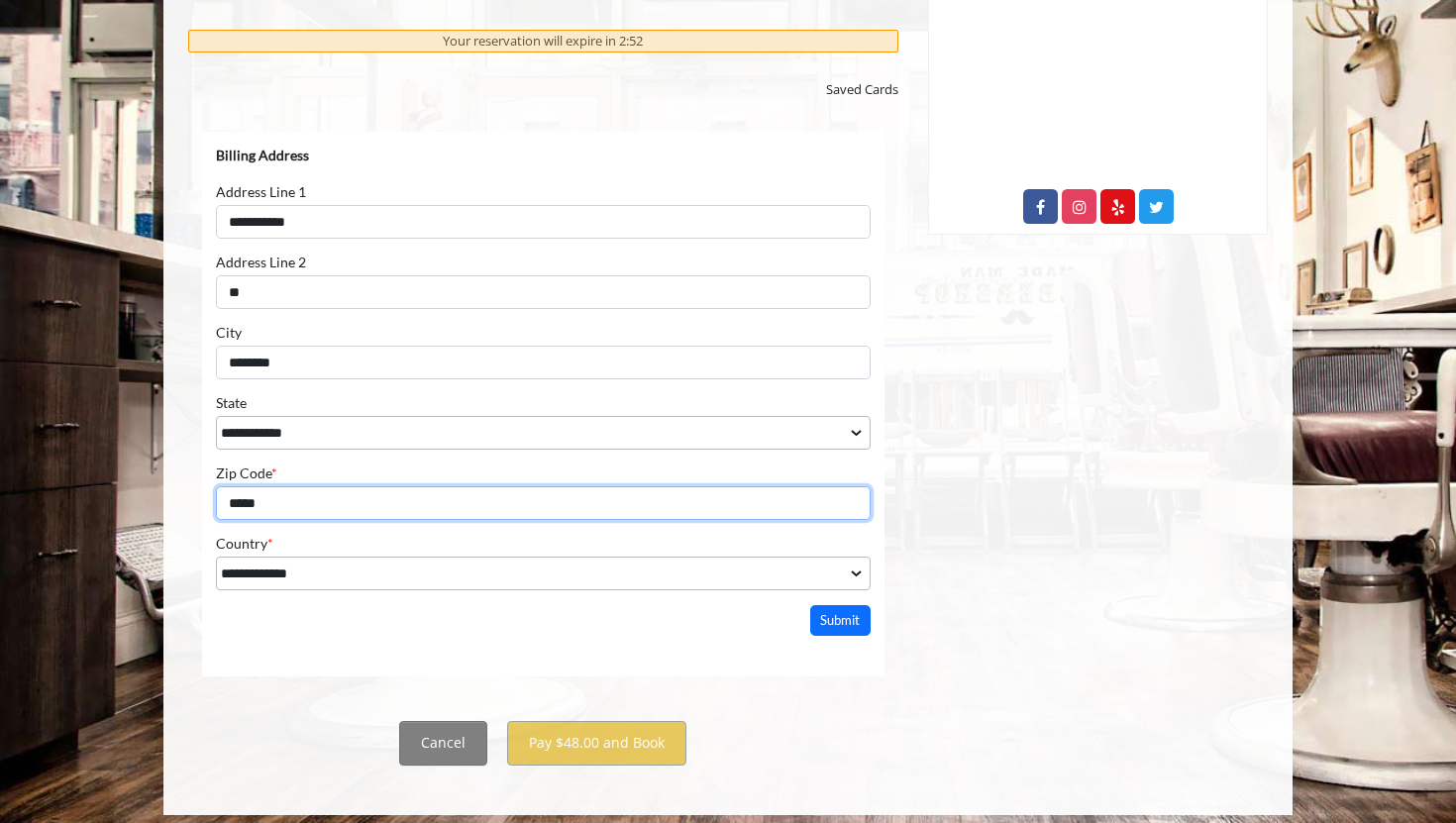 scroll, scrollTop: 1015, scrollLeft: 0, axis: vertical 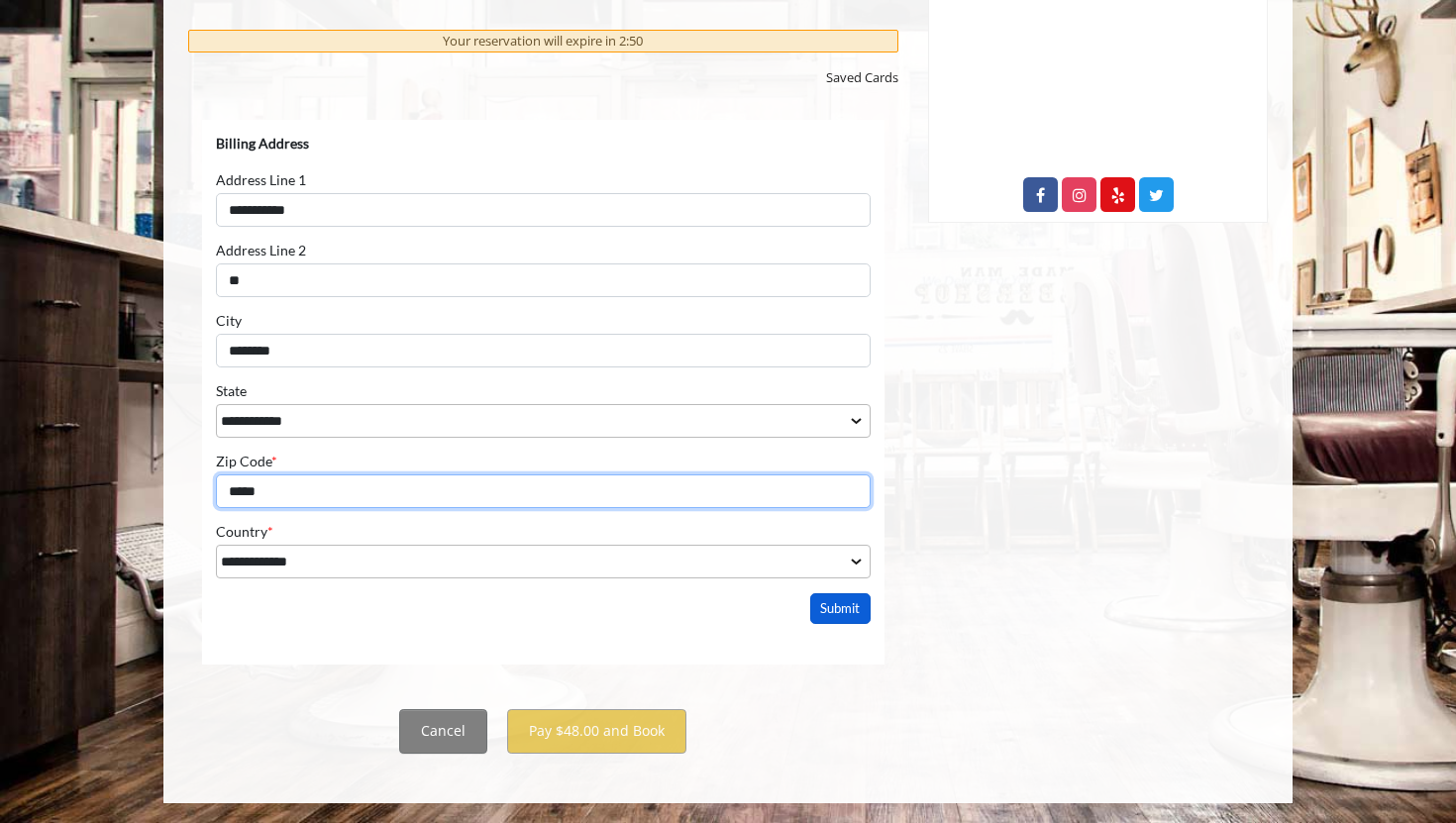 type on "*****" 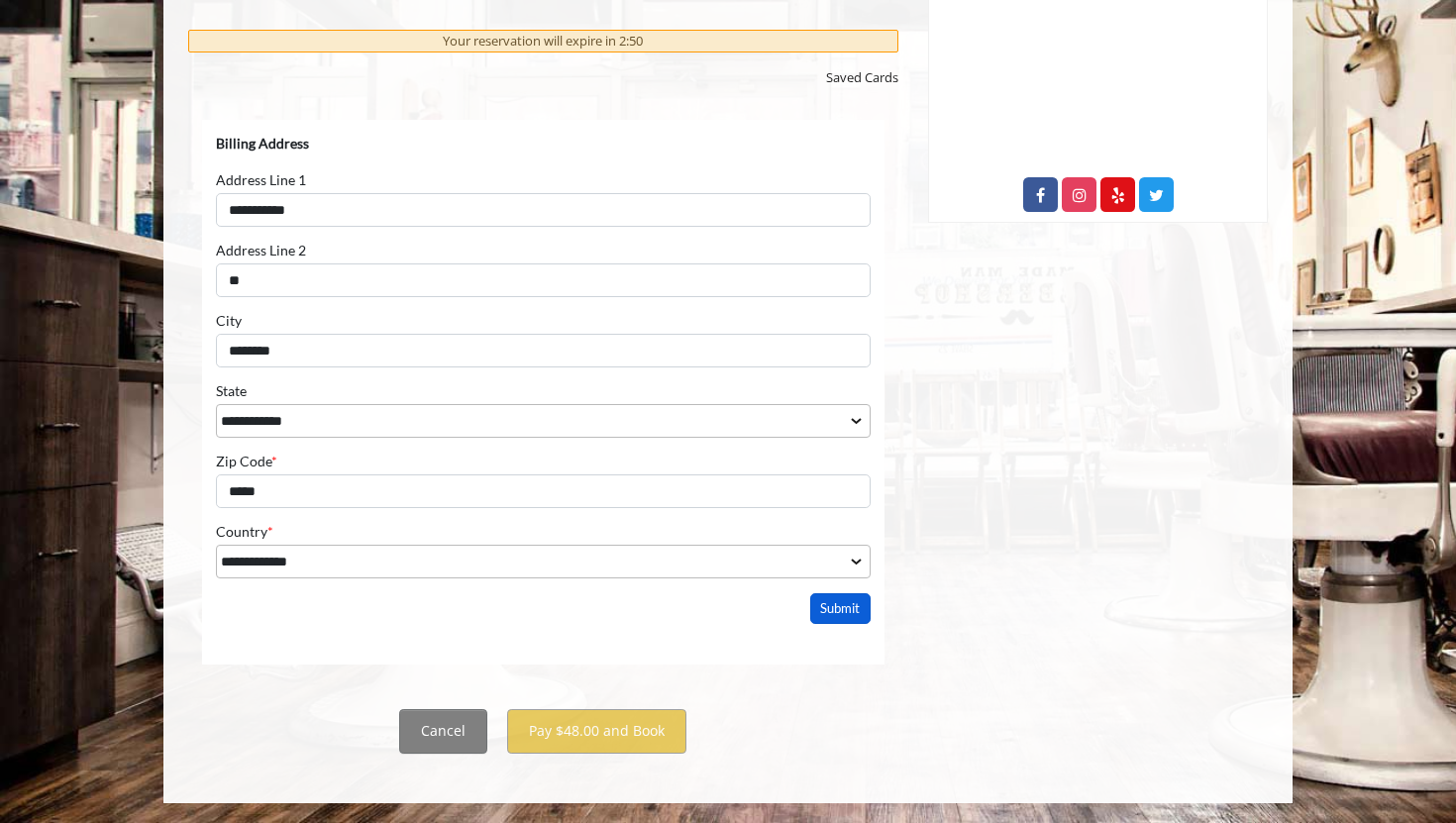 click on "Submit" at bounding box center [841, 607] 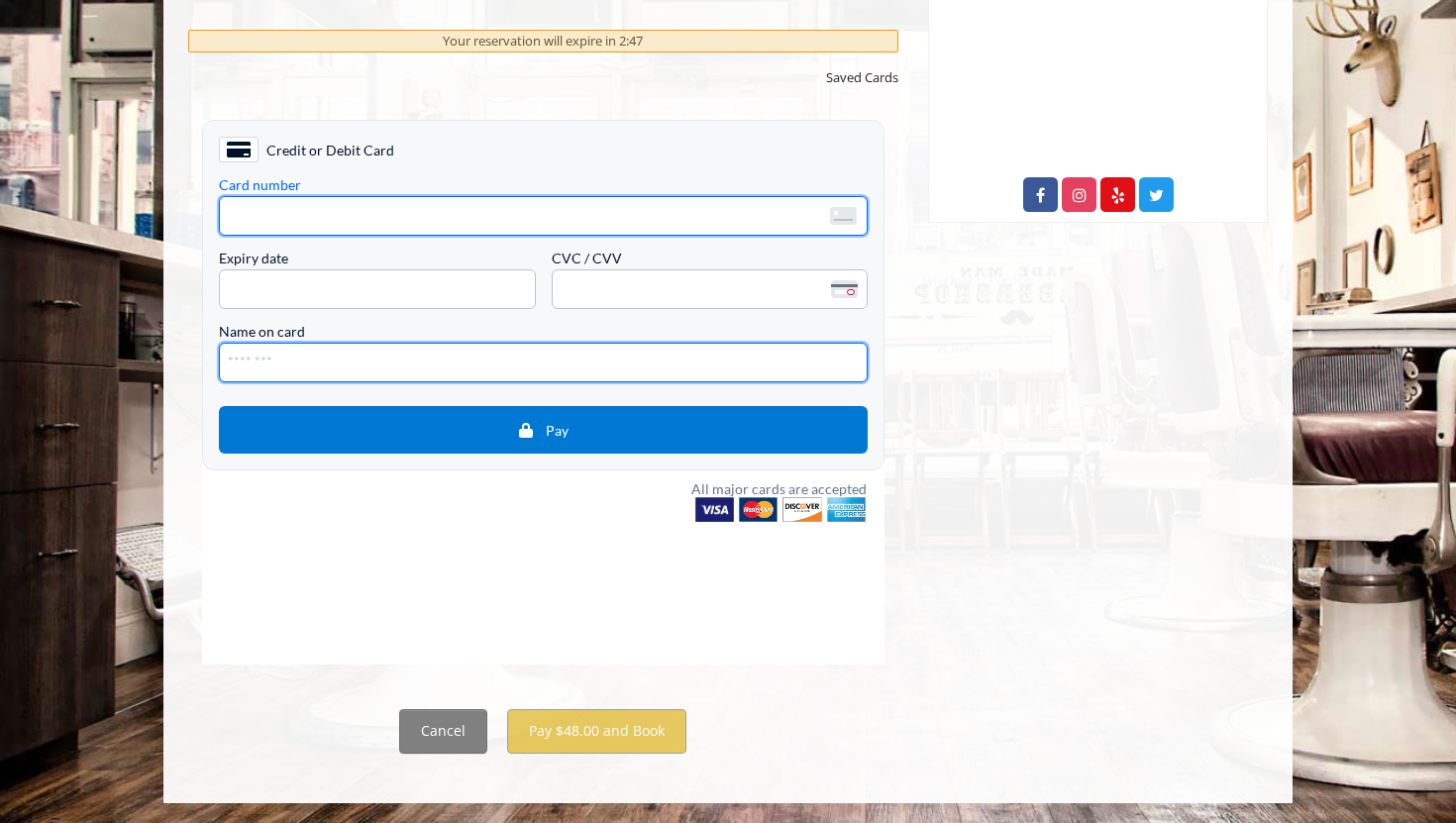 type on "**********" 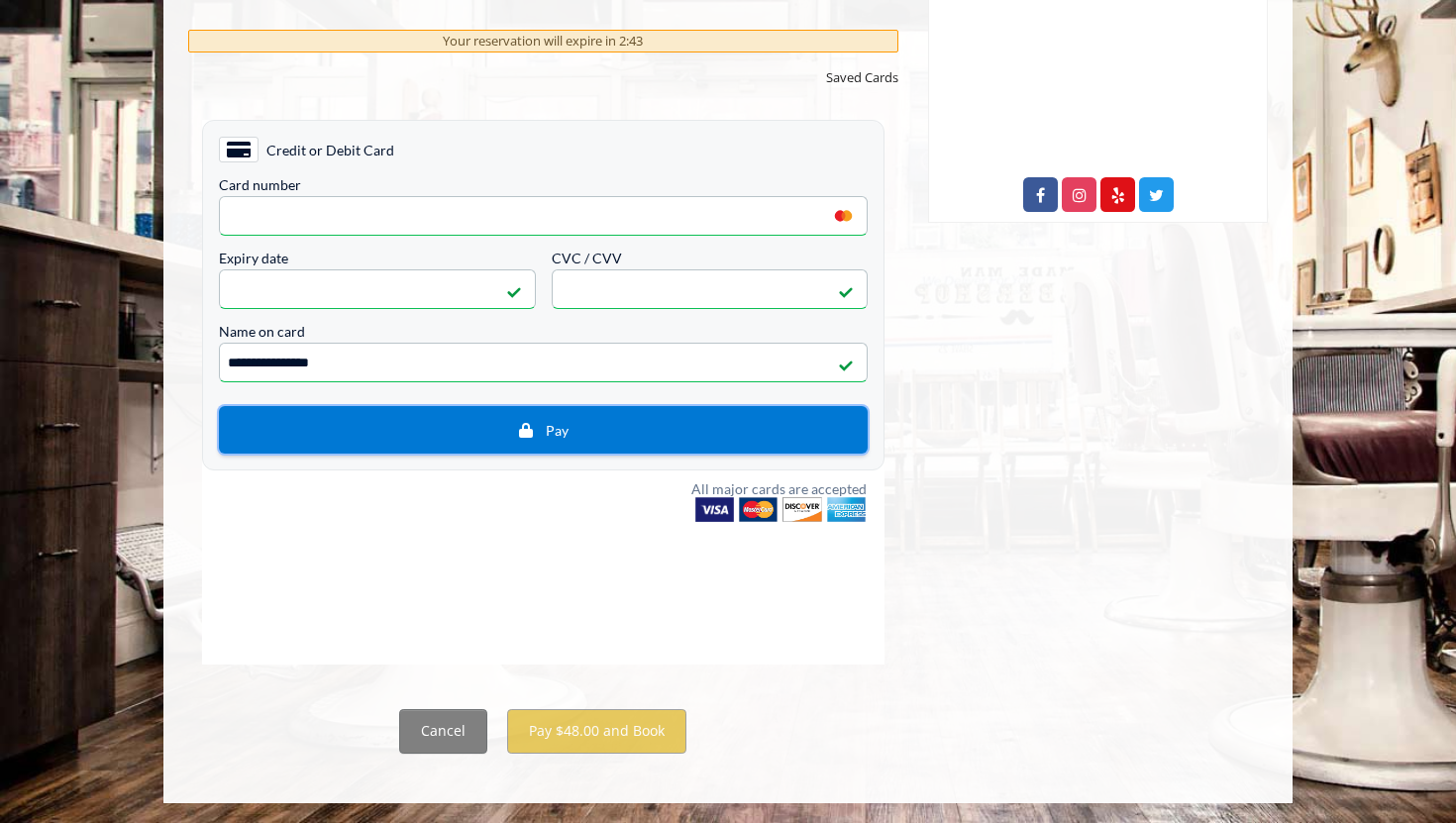 click on "Pay" at bounding box center [543, 429] 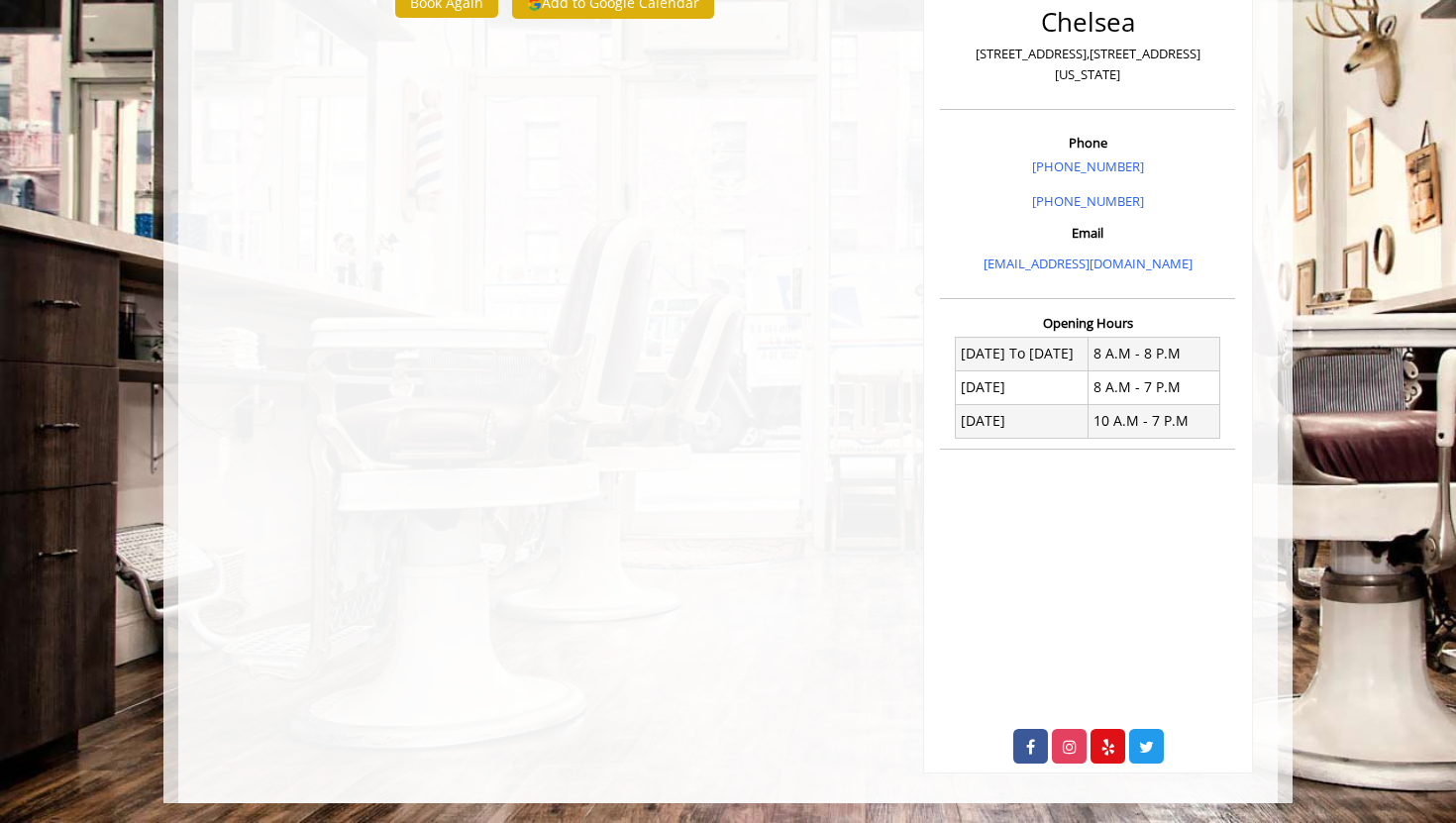 scroll, scrollTop: 0, scrollLeft: 0, axis: both 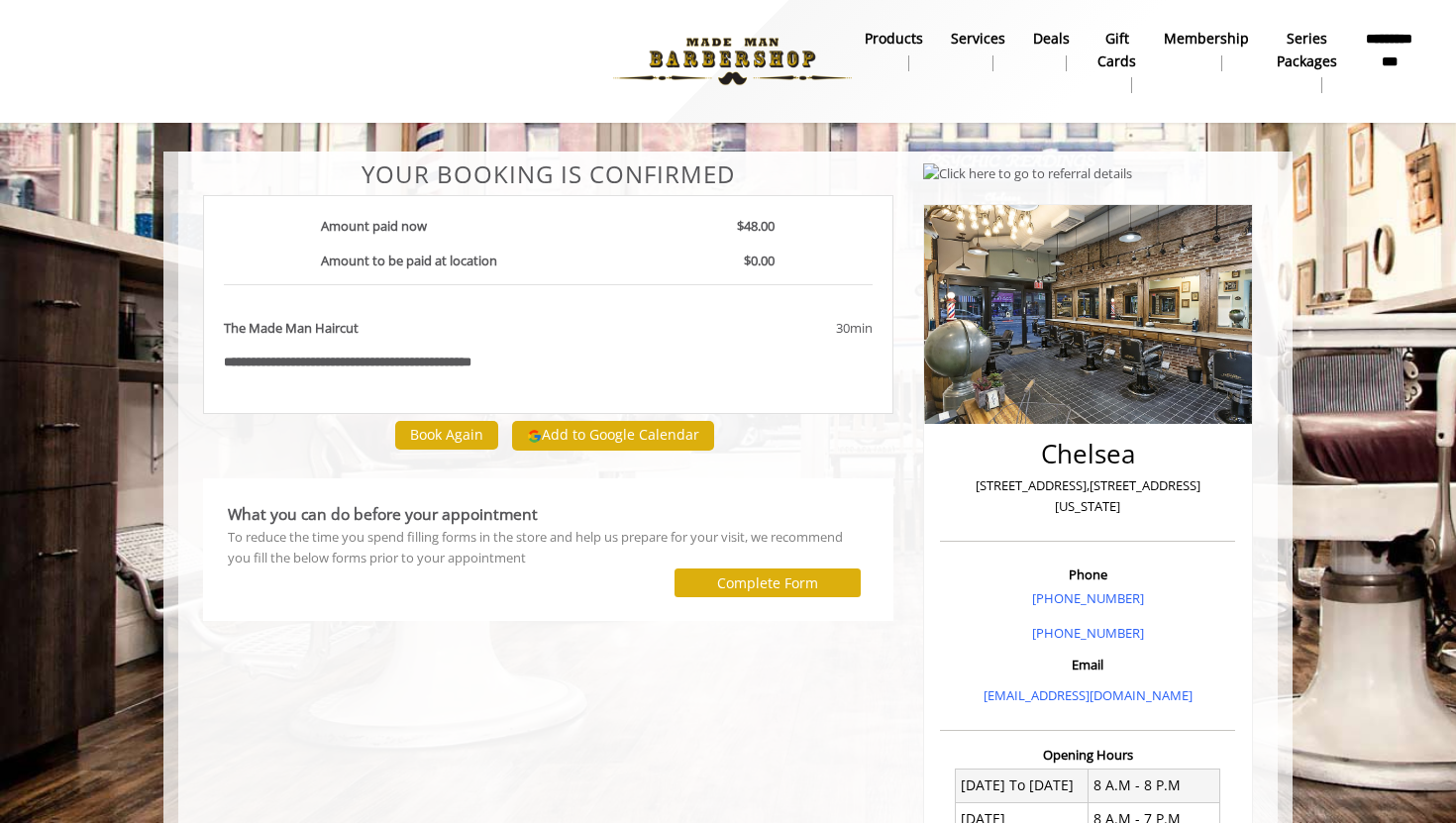 click on "**********" 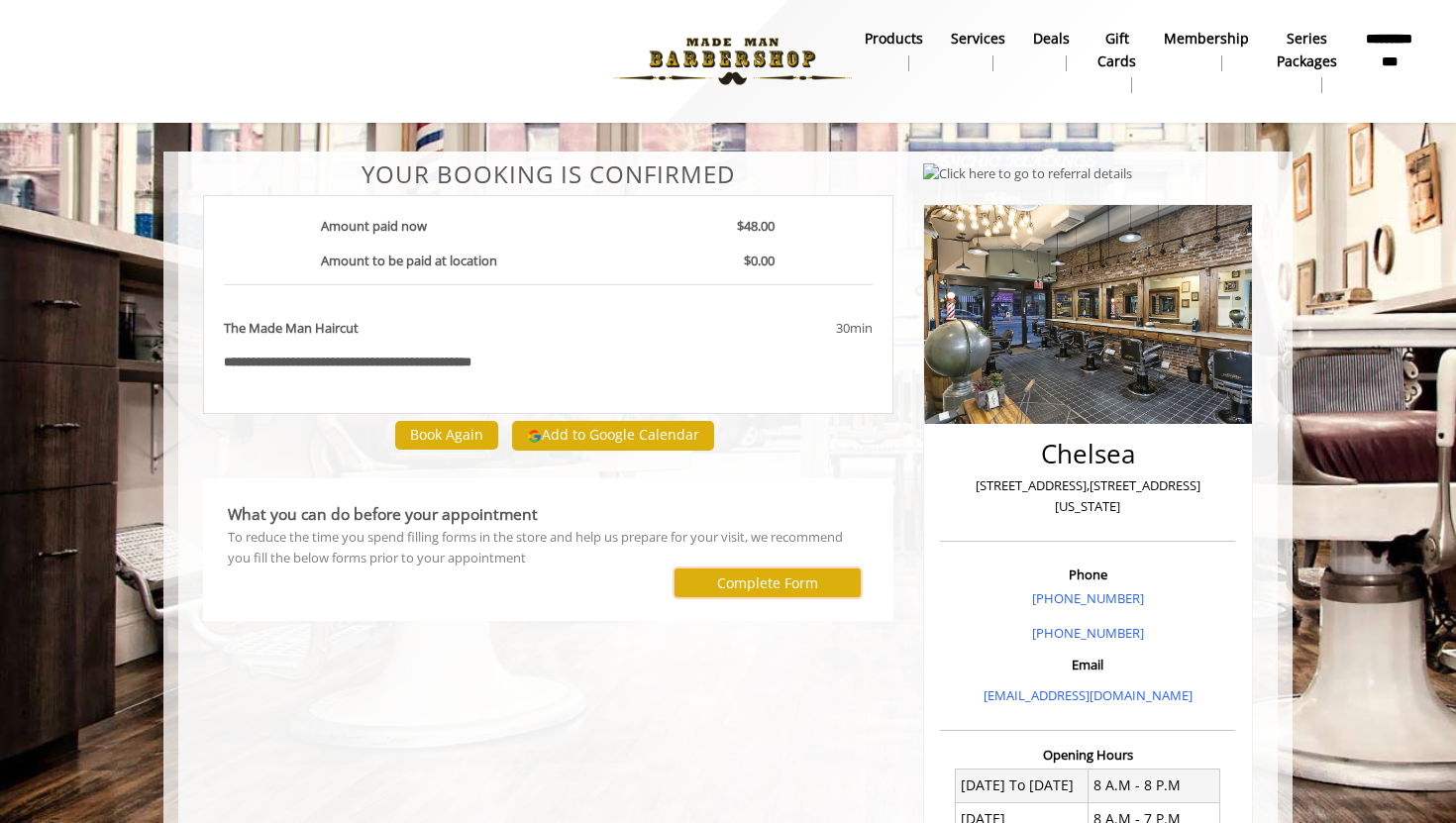 click on "Complete Form" at bounding box center [768, 583] 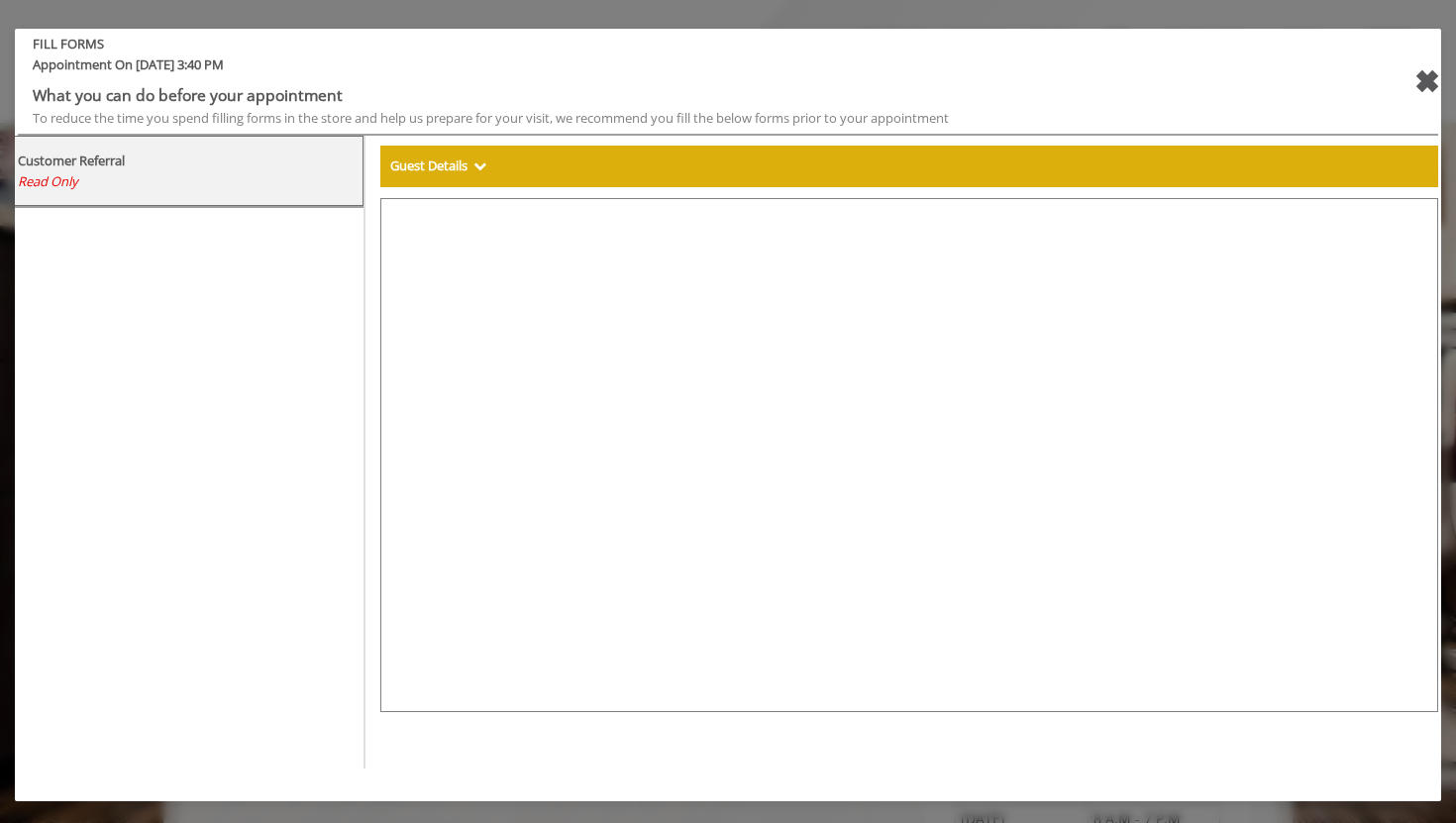 select on "***" 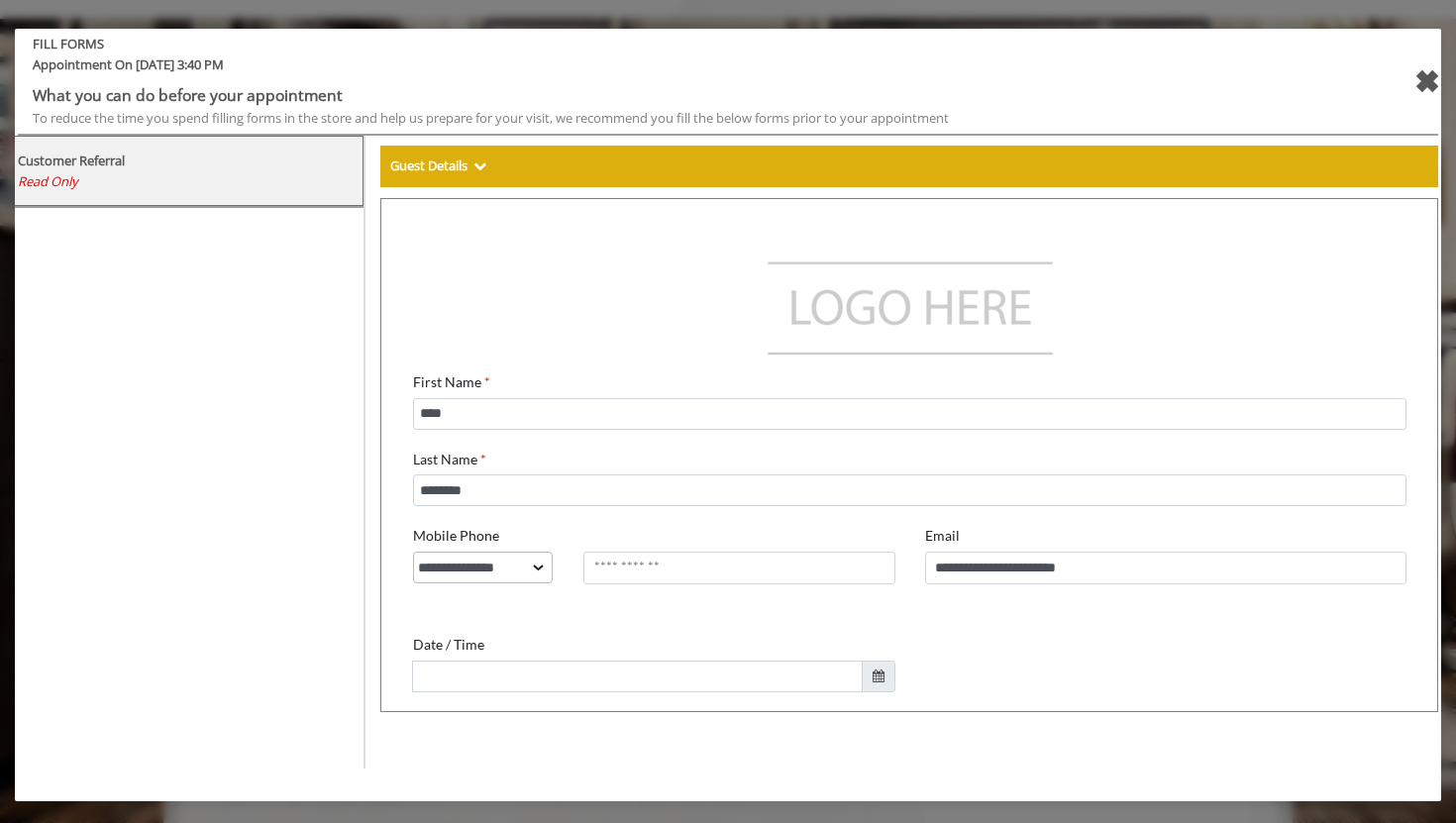 scroll, scrollTop: 0, scrollLeft: 0, axis: both 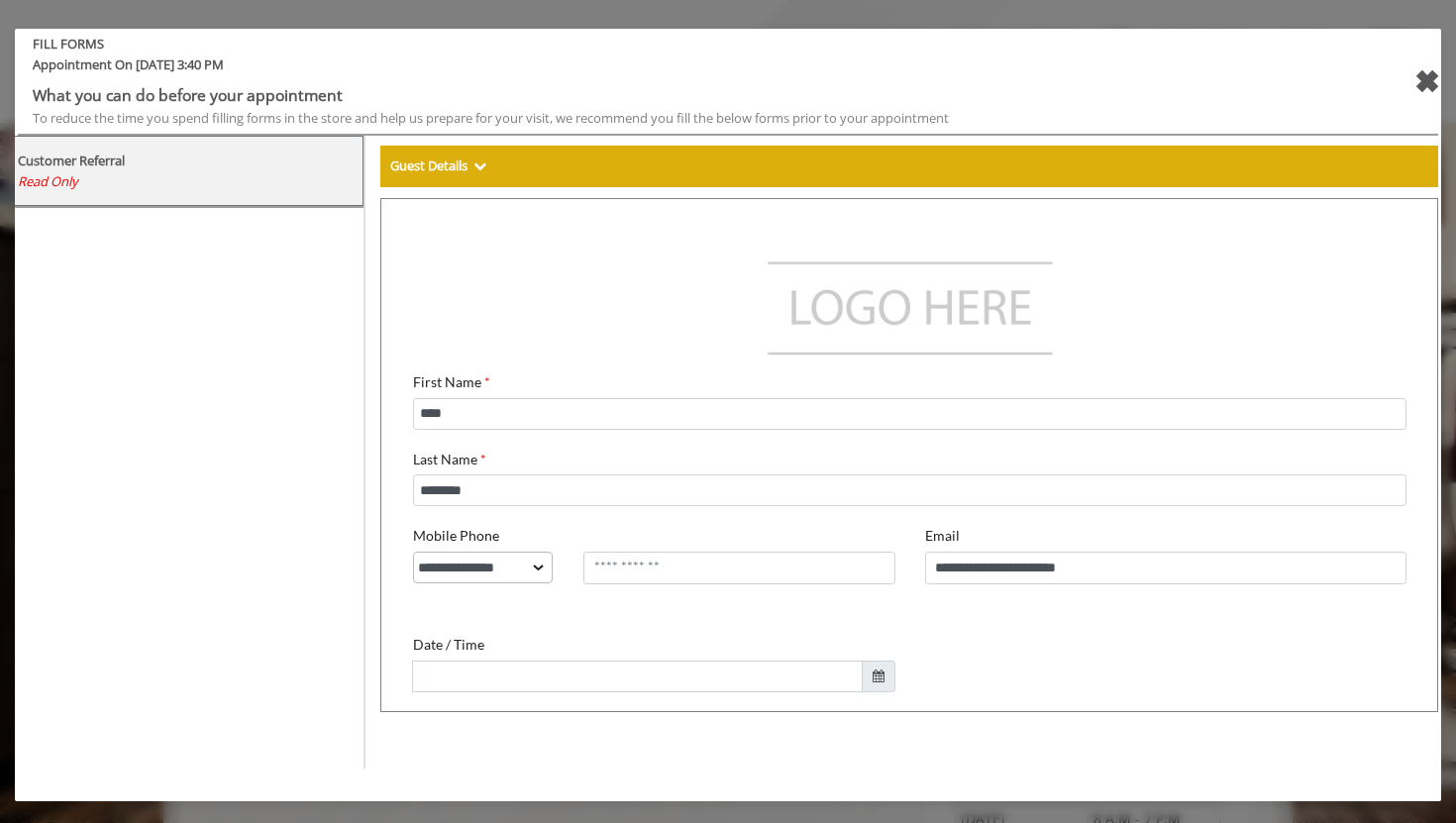 click on "✖" at bounding box center (1426, 81) 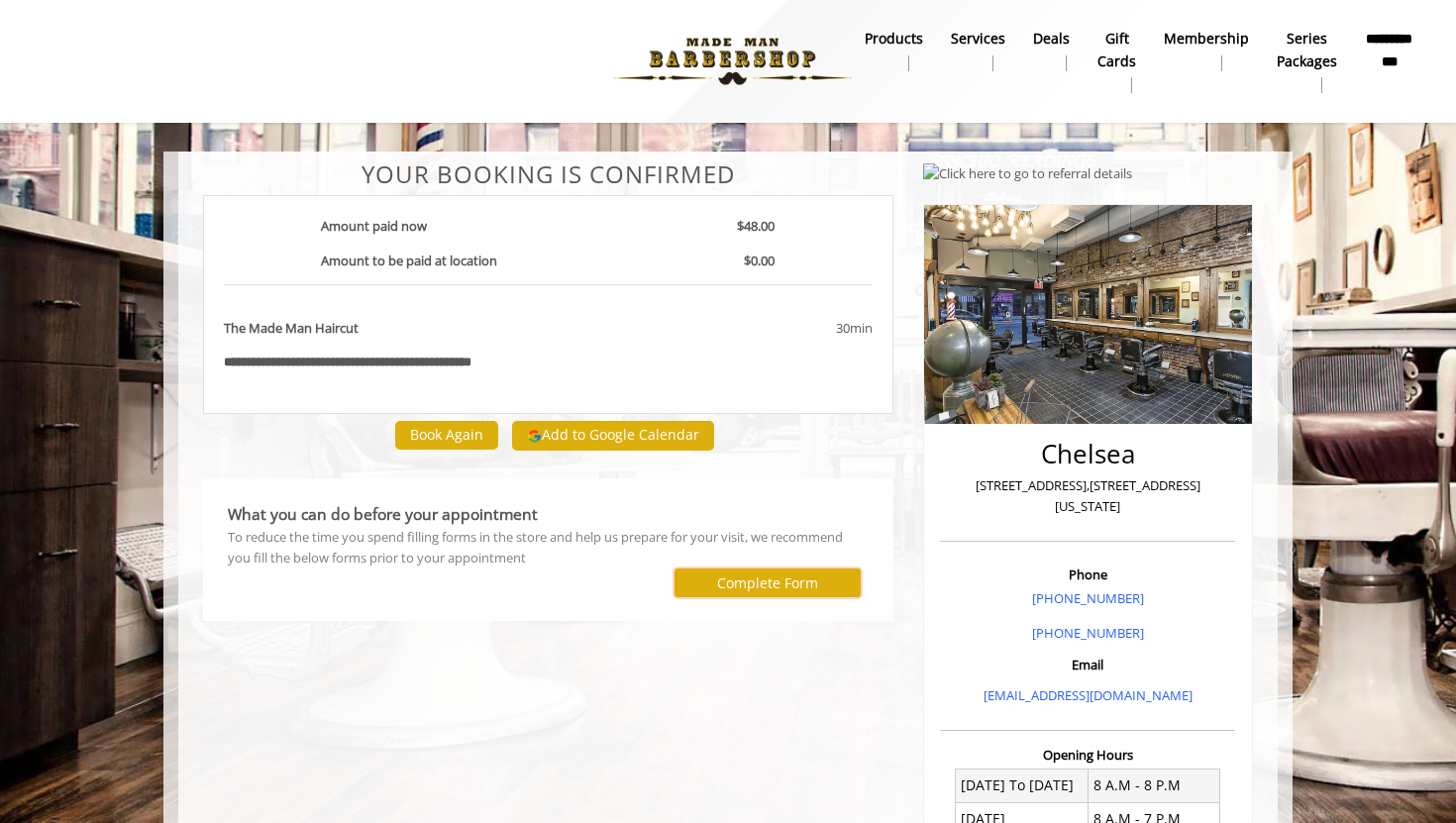 scroll, scrollTop: 411, scrollLeft: 0, axis: vertical 